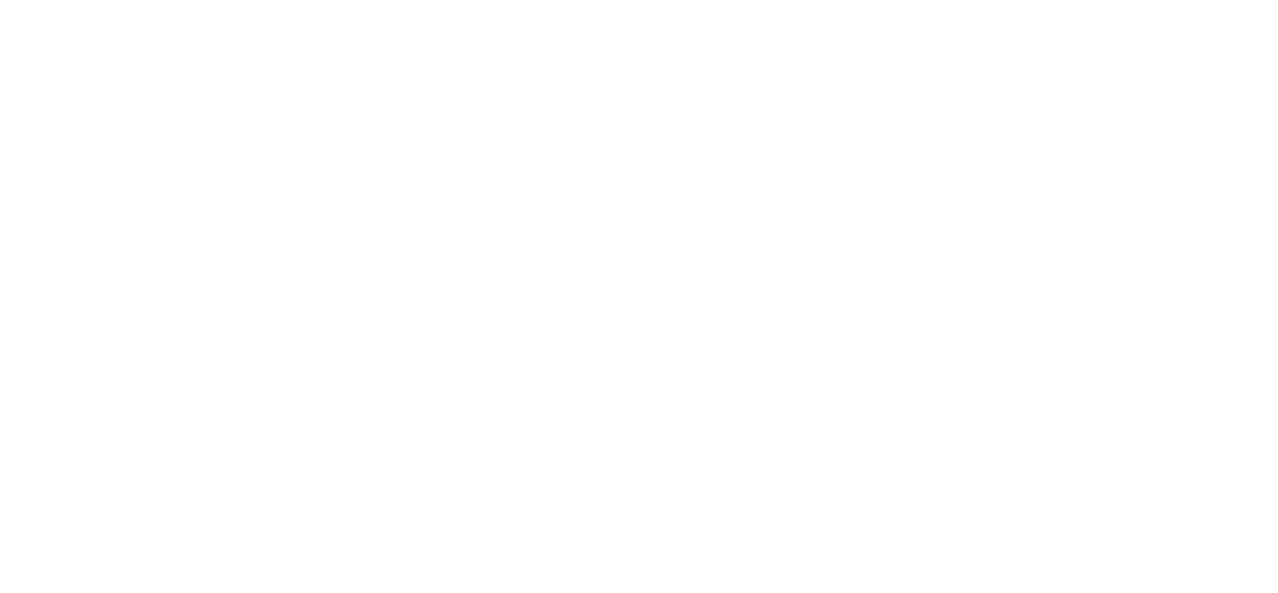 scroll, scrollTop: 0, scrollLeft: 0, axis: both 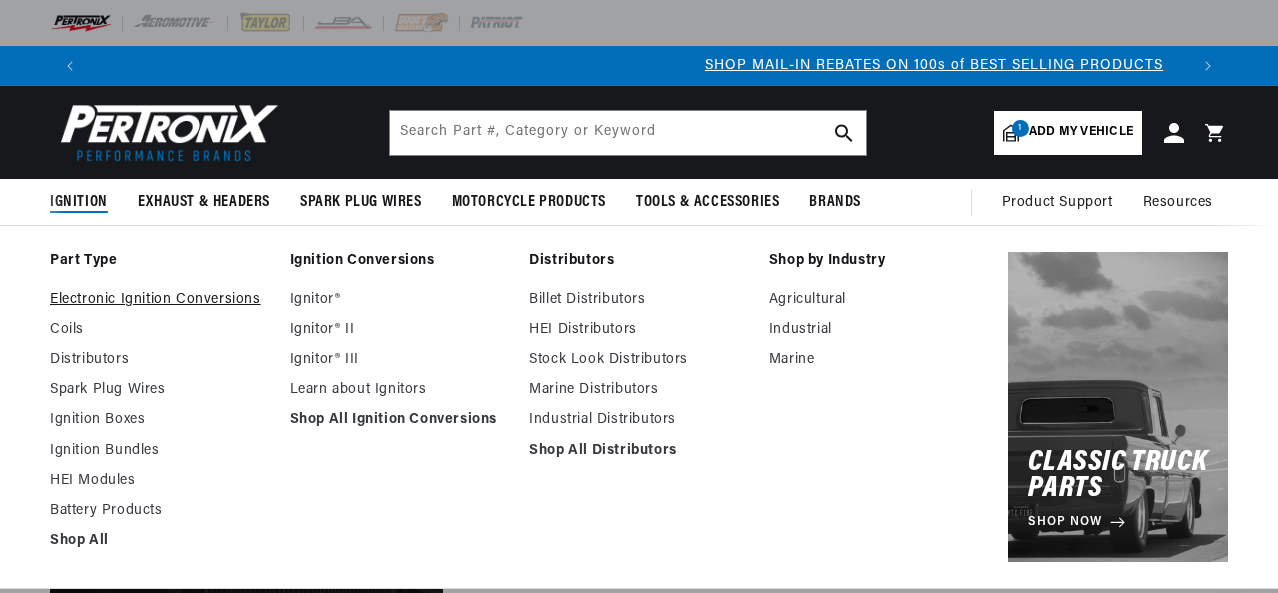click on "Electronic Ignition Conversions" at bounding box center (160, 300) 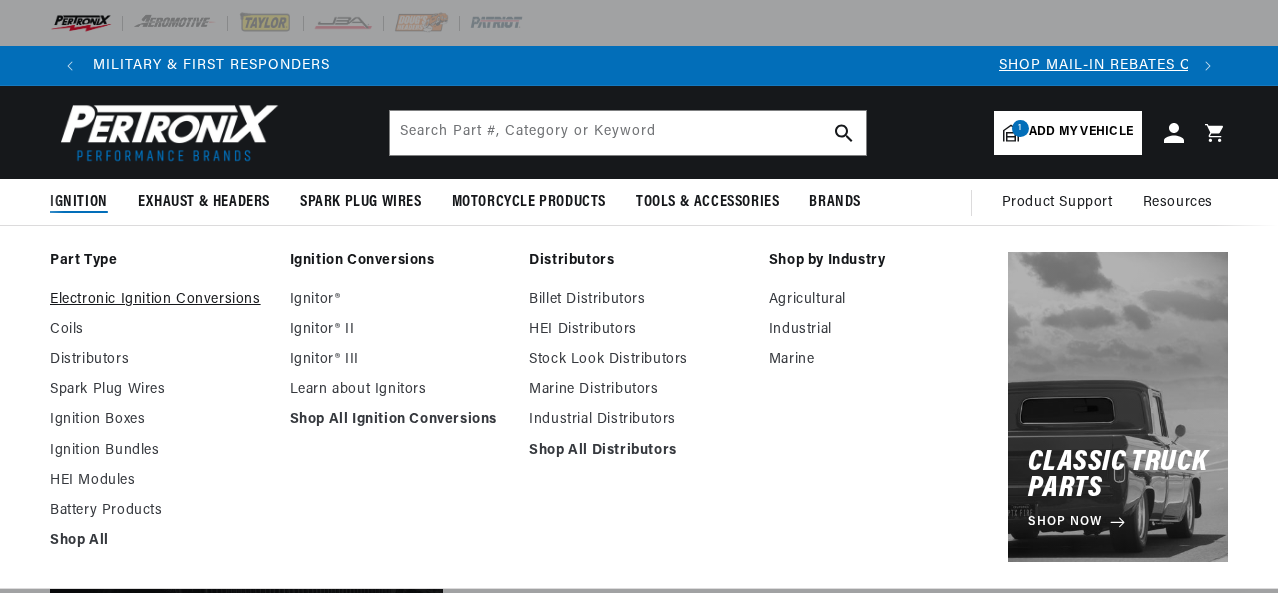 scroll, scrollTop: 0, scrollLeft: 162, axis: horizontal 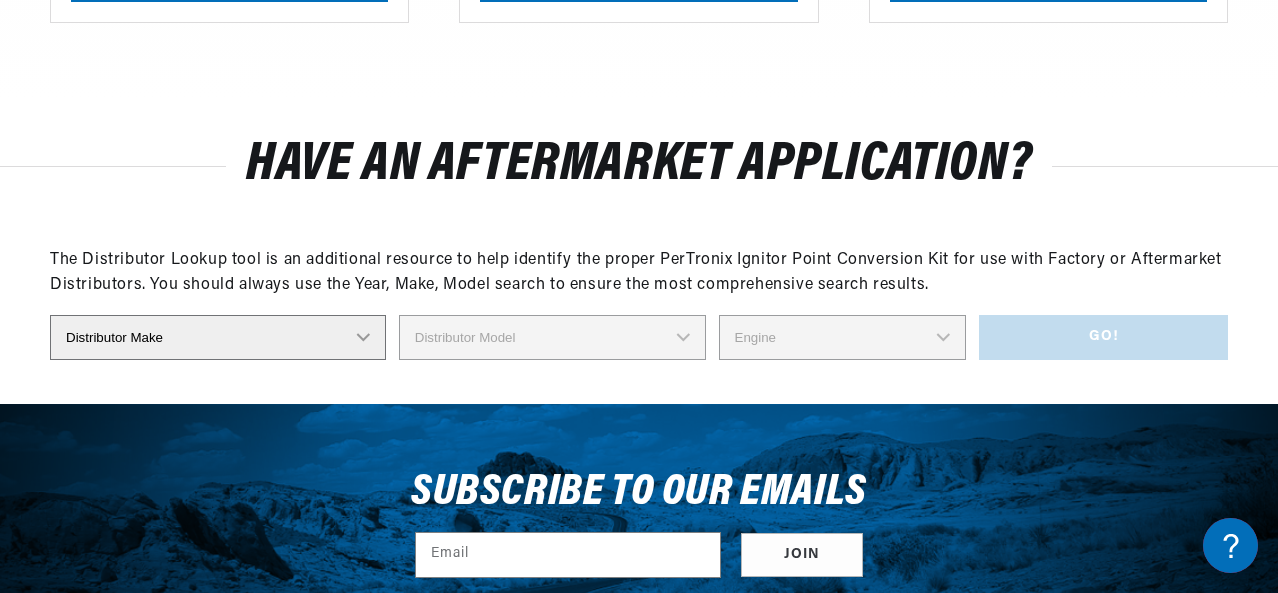 click on "Distributor Make
Accel Aldon Autolite Bosch Century Chrysler Clark Colt Continental Delco Ducellier Ford Hitachi Holley IHC Lucas Mallory Marelli Mazda Mercruiser Mitsubishi Nippondenso North Eastern Electric Perkins Prestolite SEV Sev Marchal Waukesha Wico Wisconsin" at bounding box center [218, 337] 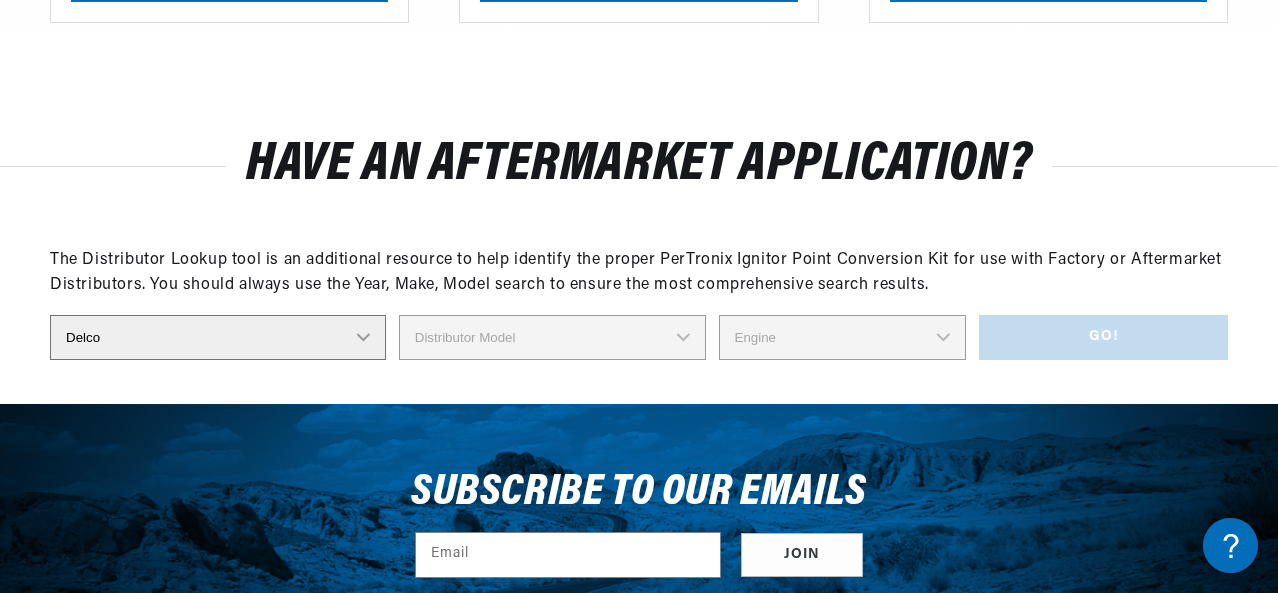 click on "Distributor Make
Accel Aldon Autolite Bosch Century Chrysler Clark Colt Continental Delco Ducellier Ford Hitachi Holley IHC Lucas Mallory Marelli Mazda Mercruiser Mitsubishi Nippondenso North Eastern Electric Perkins Prestolite SEV Sev Marchal Waukesha Wico Wisconsin" at bounding box center [218, 337] 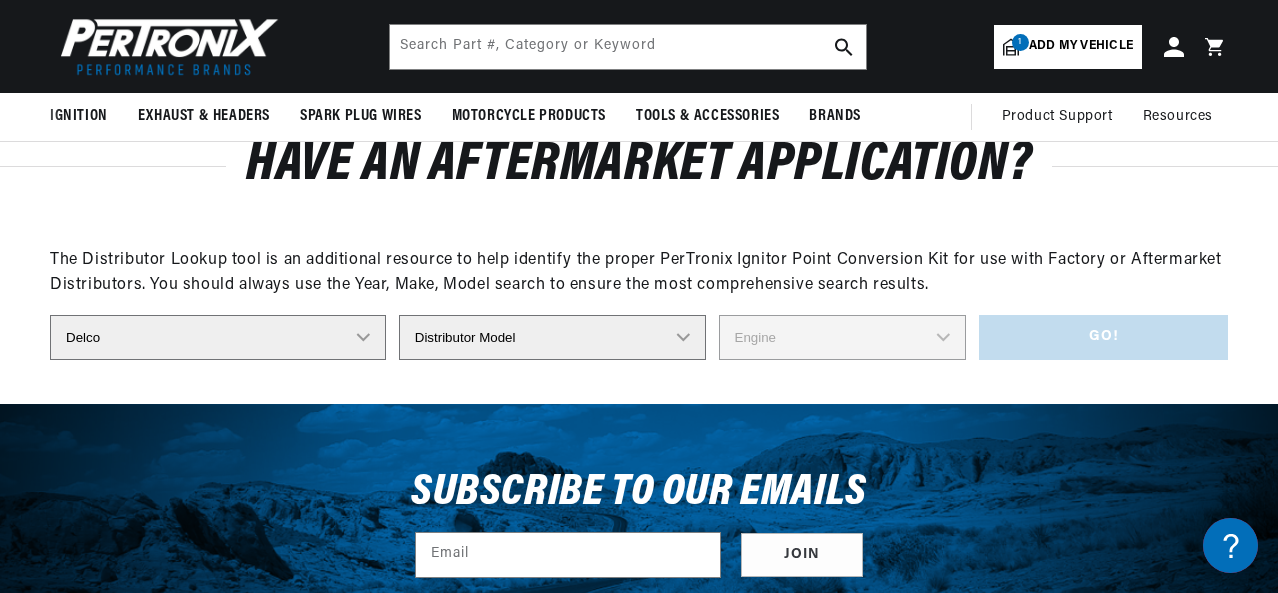 scroll, scrollTop: 2400, scrollLeft: 0, axis: vertical 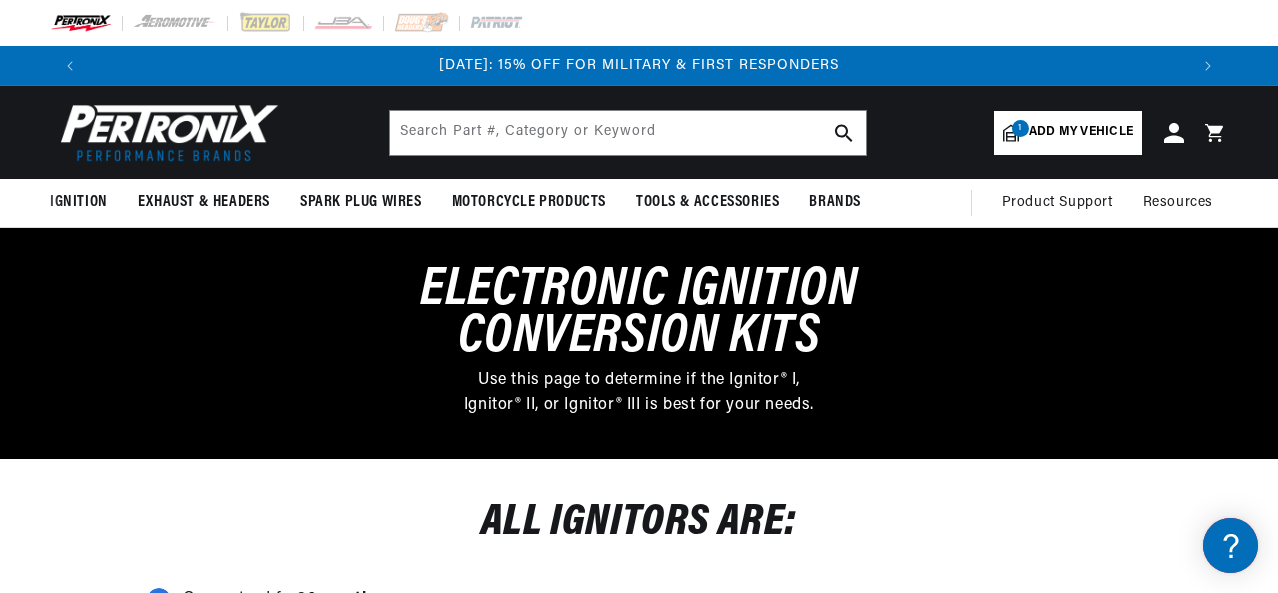 click on "Add my vehicle" at bounding box center (1081, 132) 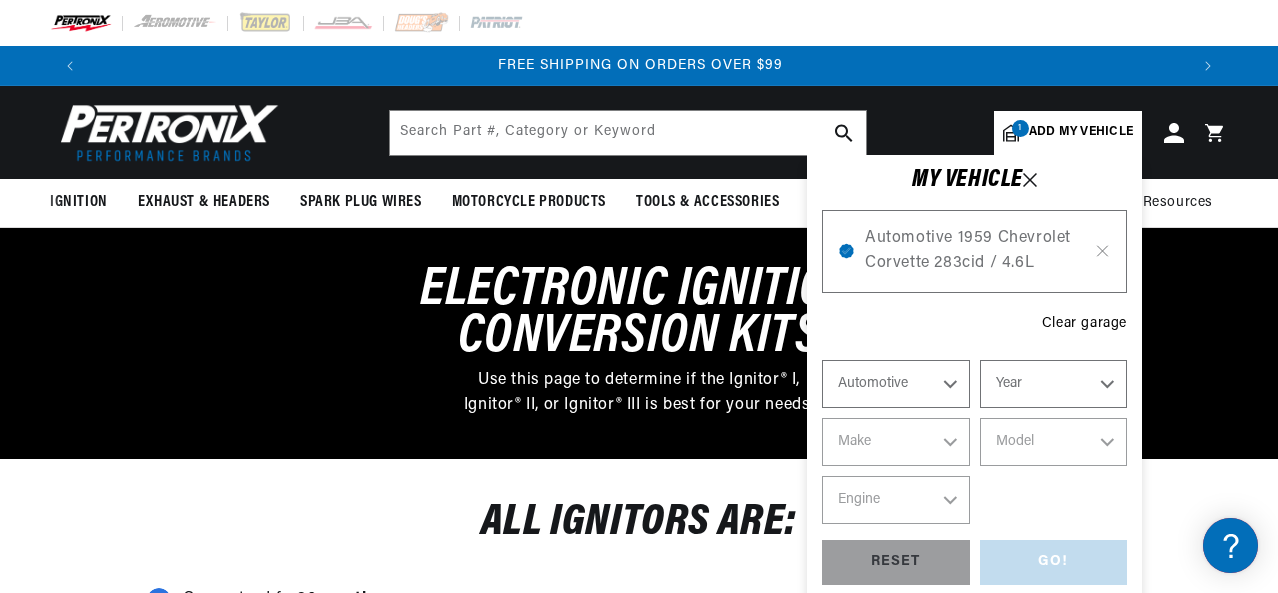scroll, scrollTop: 0, scrollLeft: 2196, axis: horizontal 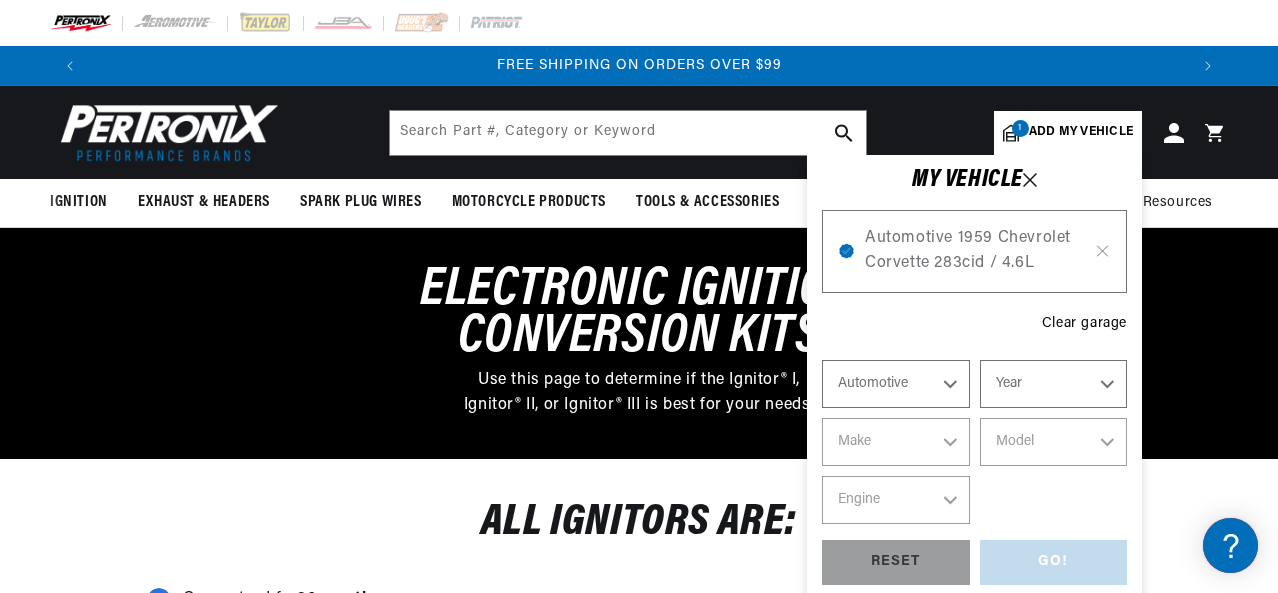 click on "Automotive
Agricultural
Industrial
Marine
Motorcycle" at bounding box center [896, 384] 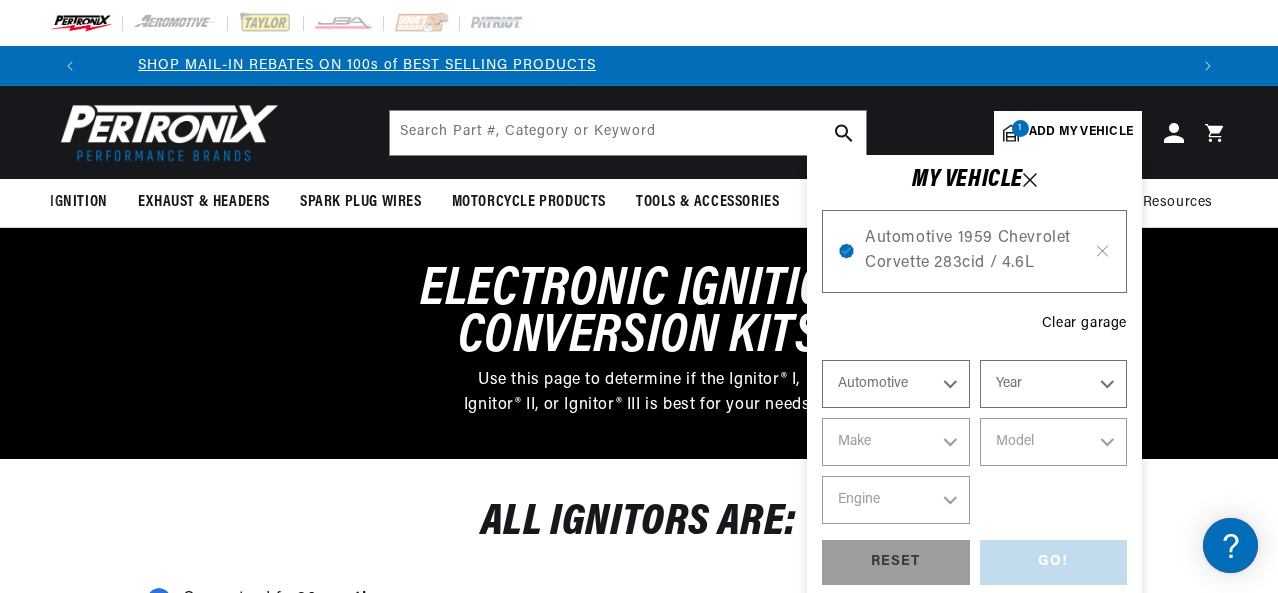 scroll, scrollTop: 0, scrollLeft: 1680, axis: horizontal 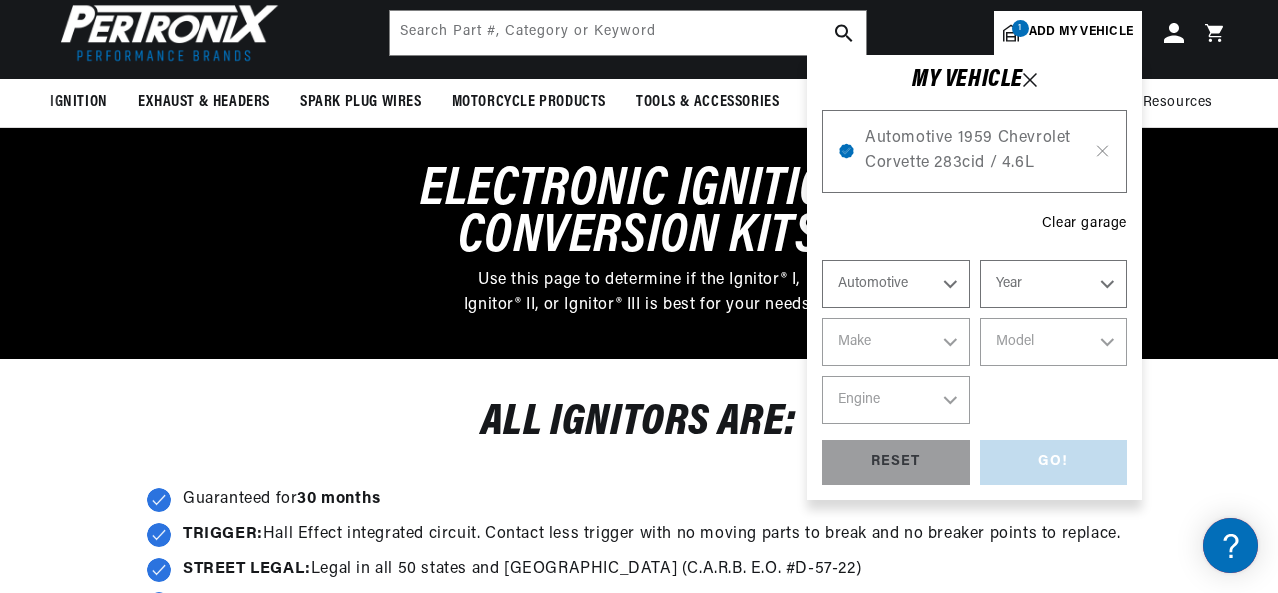 click on "GO!
RESET" at bounding box center [974, 462] 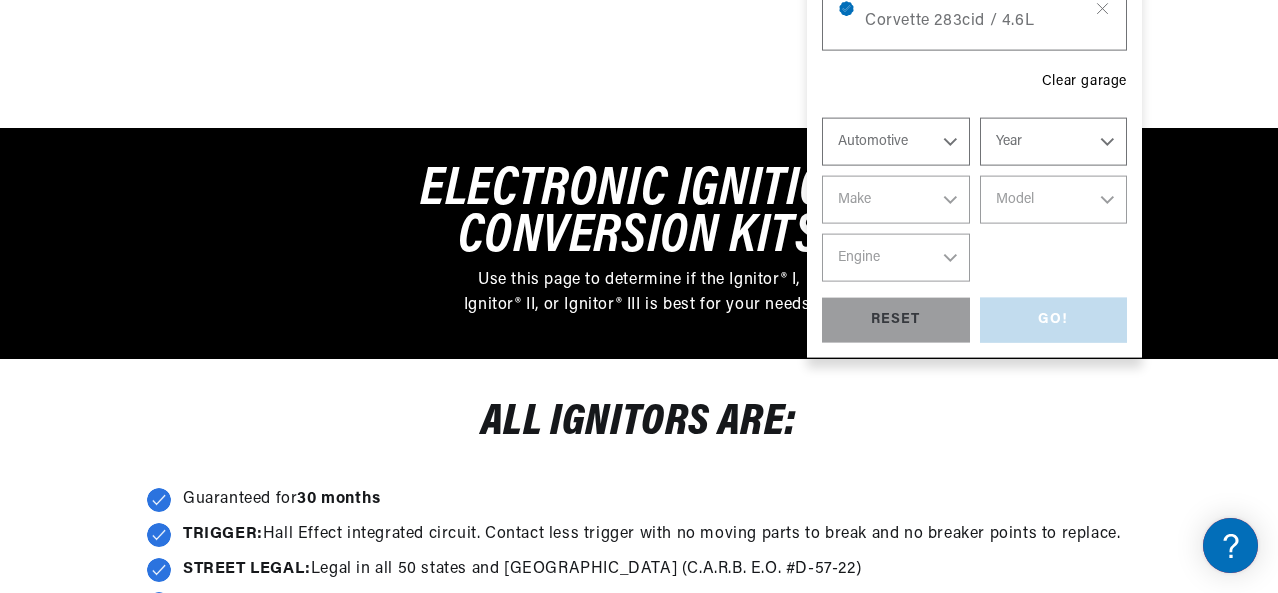 scroll, scrollTop: 200, scrollLeft: 0, axis: vertical 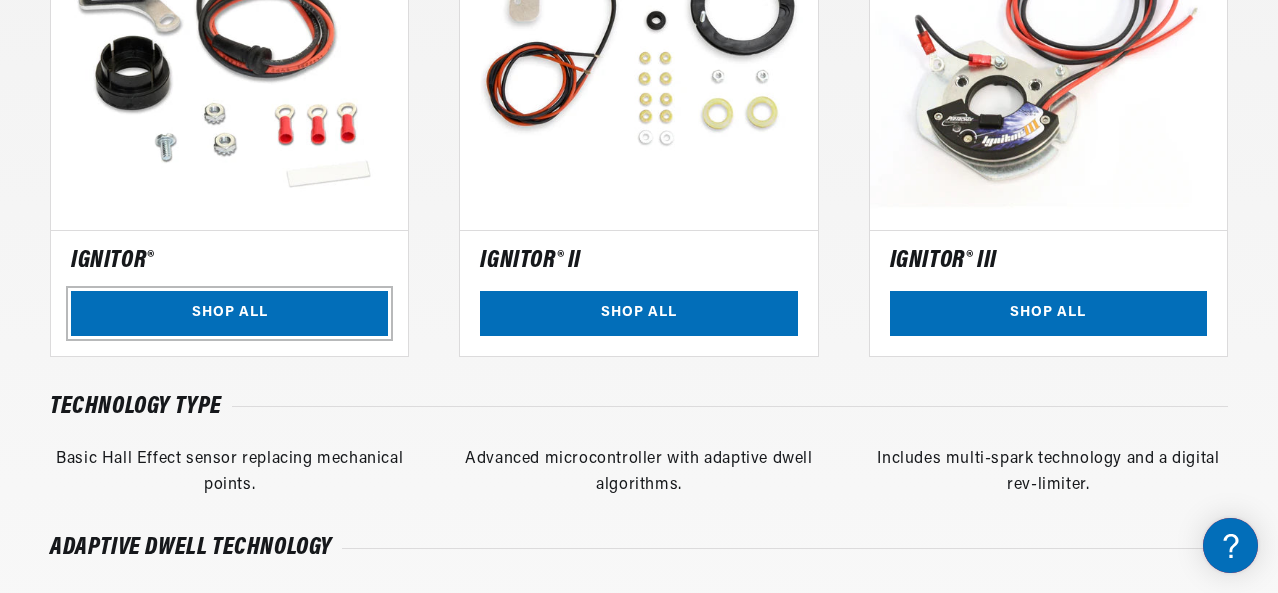 click on "SHOP ALL" at bounding box center (229, 313) 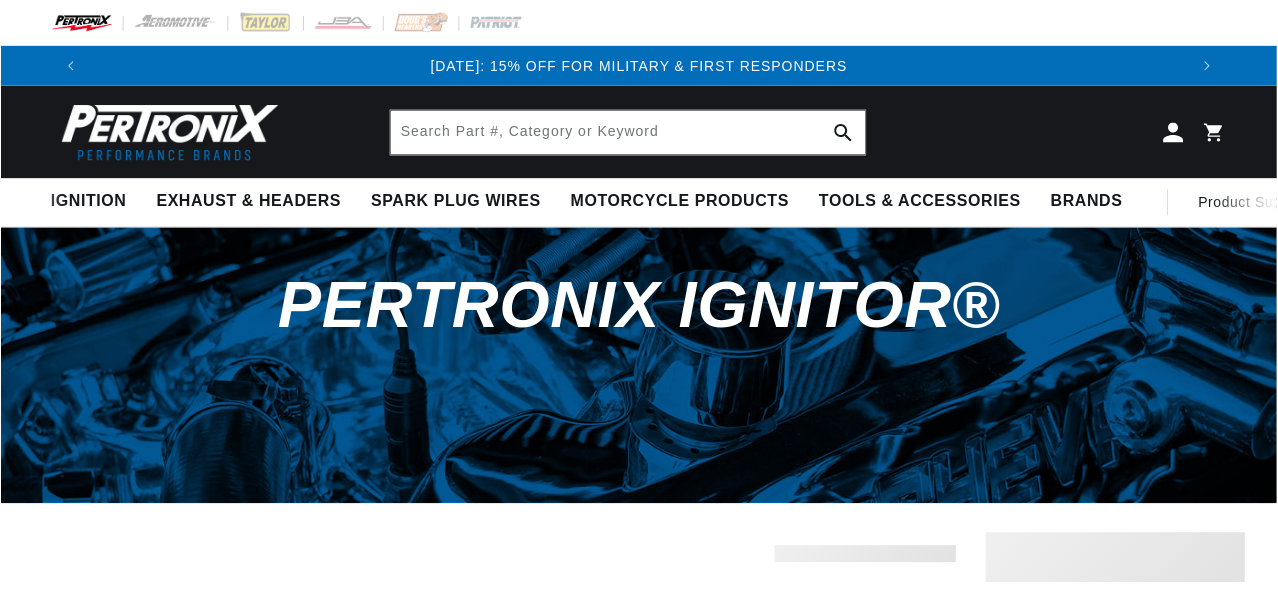 scroll, scrollTop: 0, scrollLeft: 0, axis: both 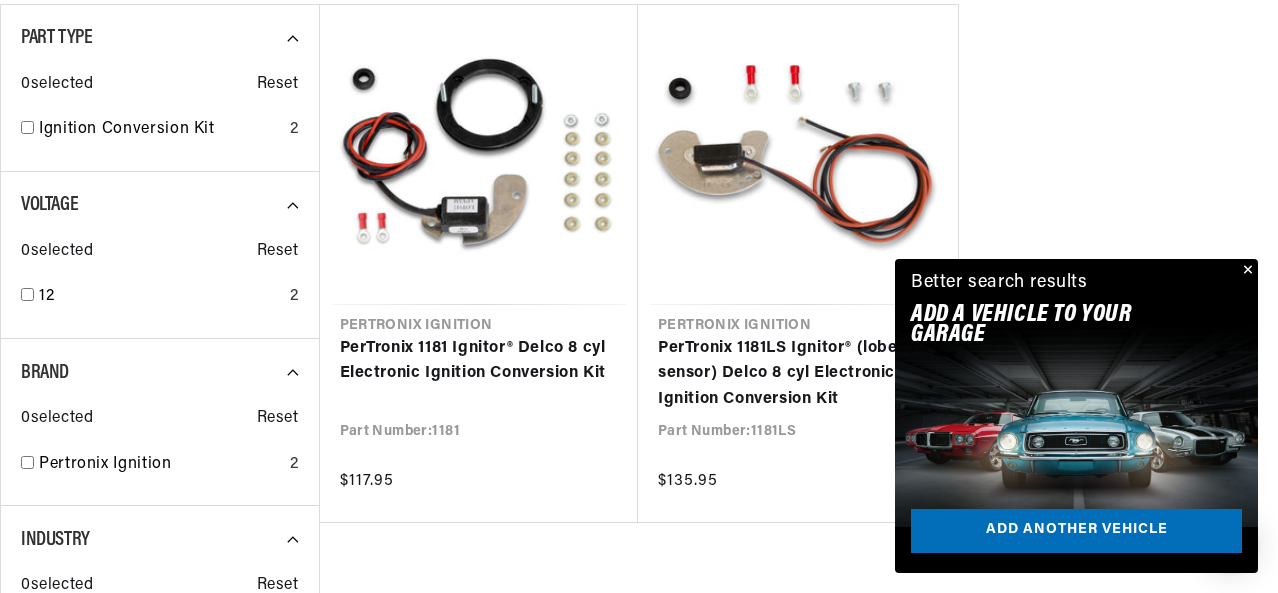 click at bounding box center (1246, 271) 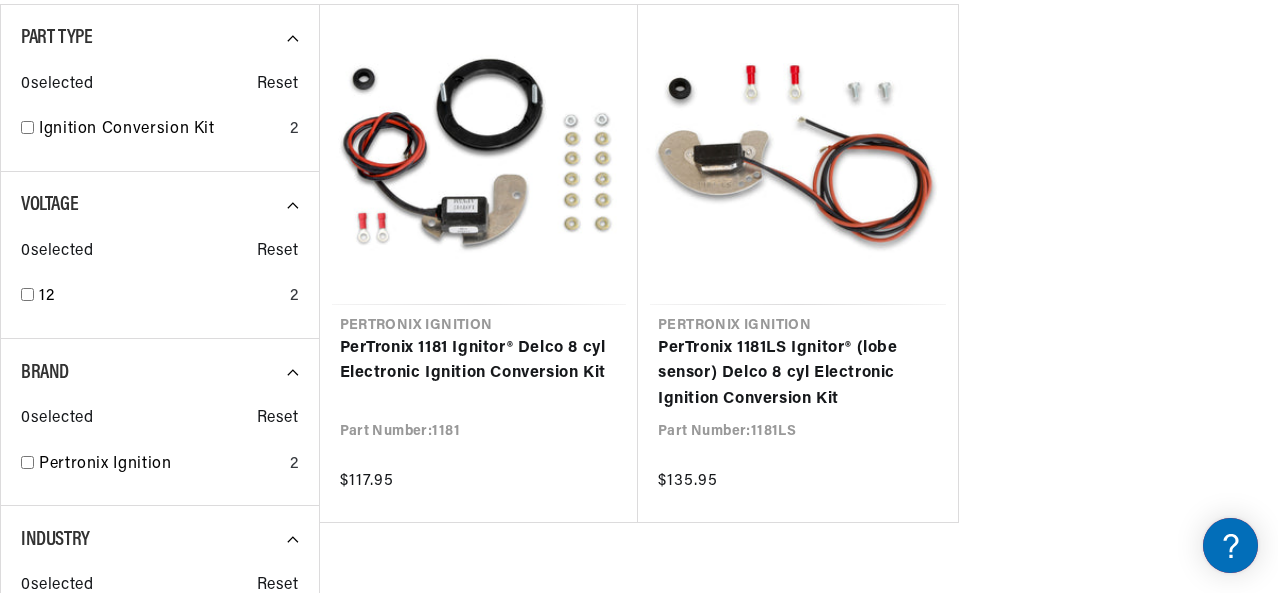 scroll, scrollTop: 0, scrollLeft: 2196, axis: horizontal 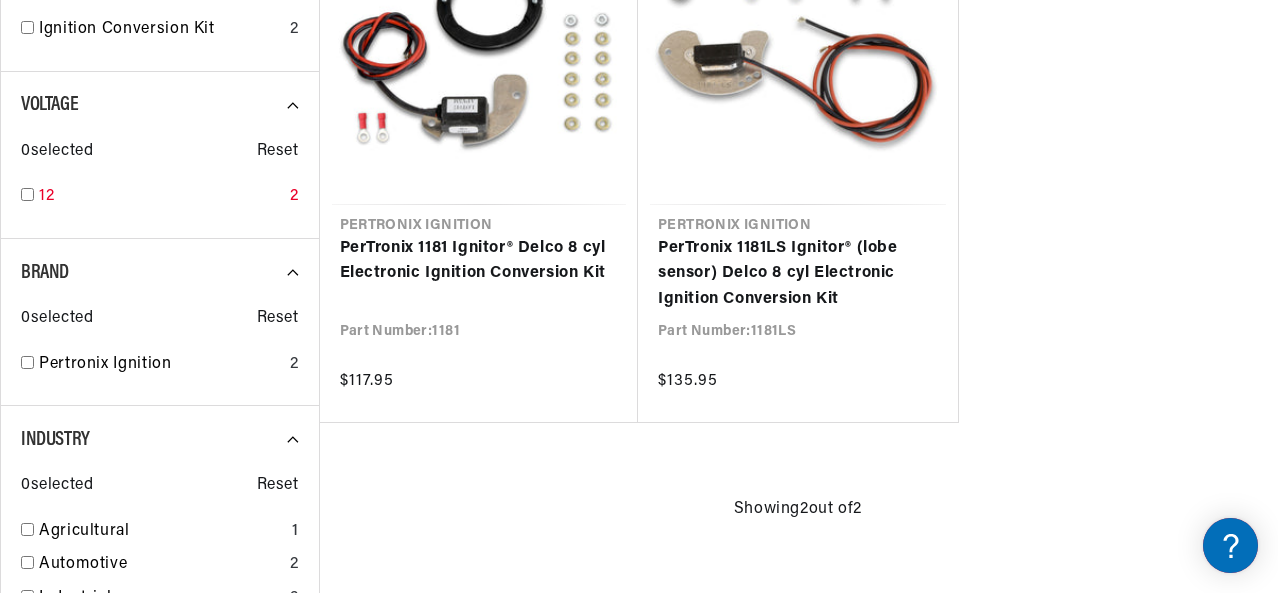click at bounding box center (27, 194) 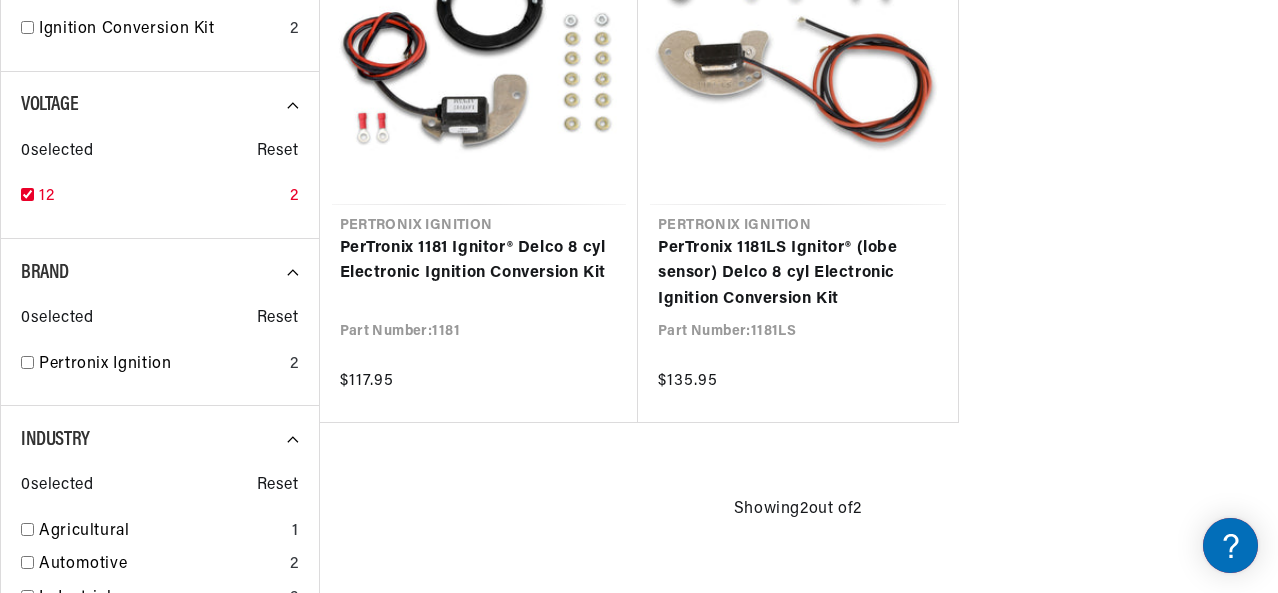 checkbox on "true" 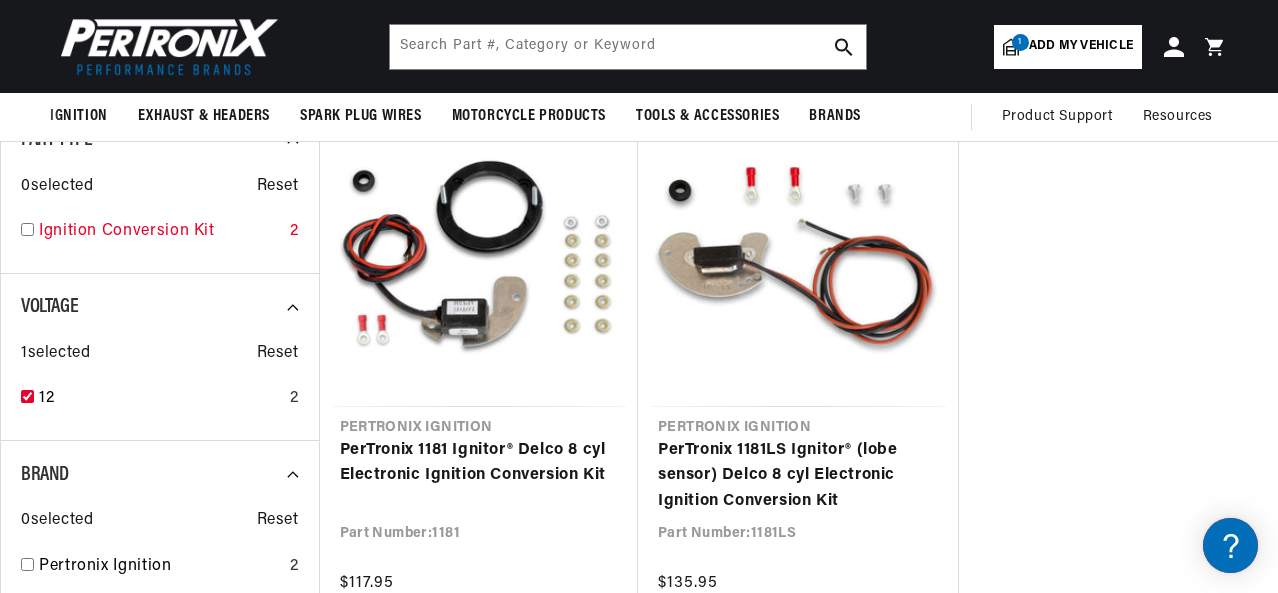 scroll, scrollTop: 200, scrollLeft: 0, axis: vertical 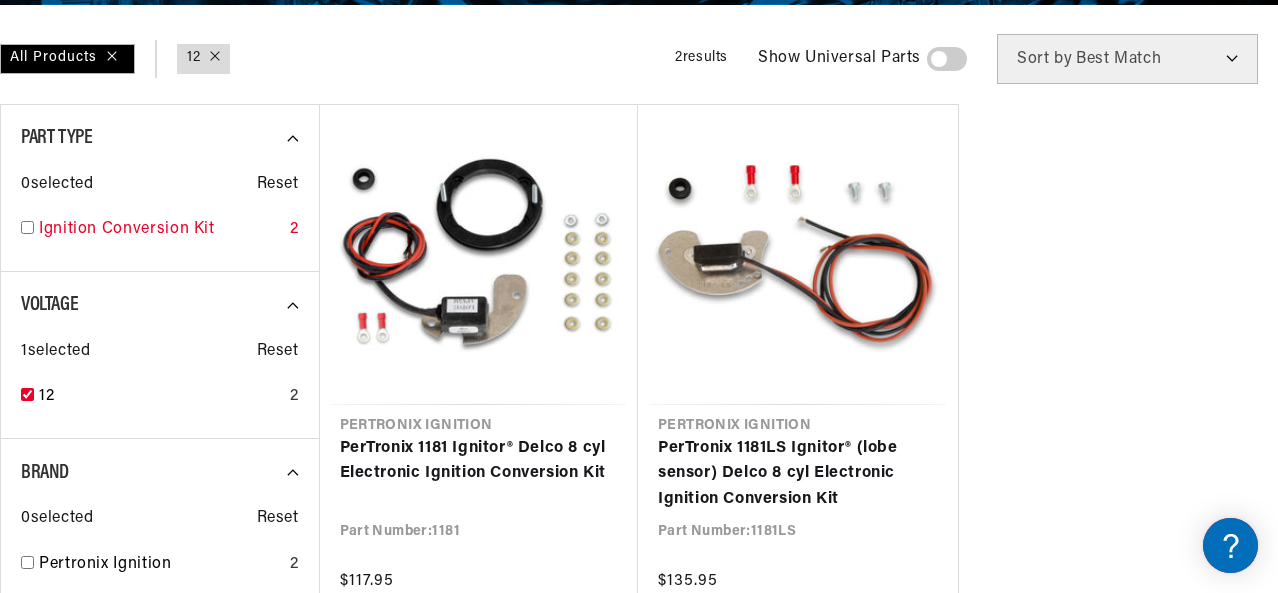 click at bounding box center (27, 227) 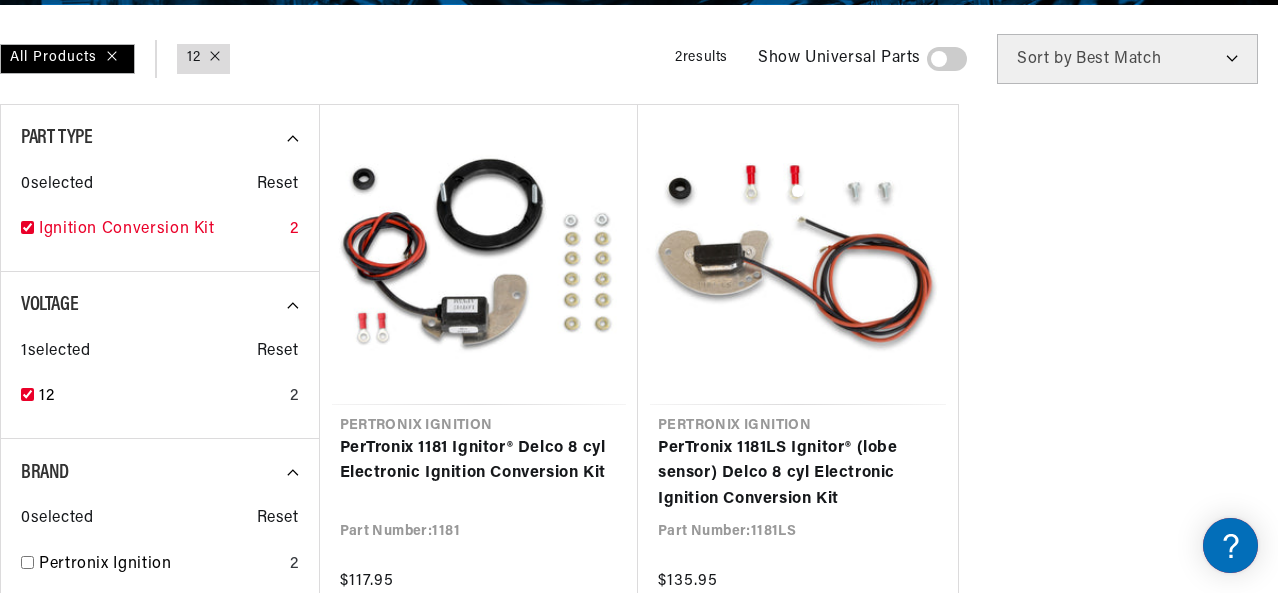 checkbox on "true" 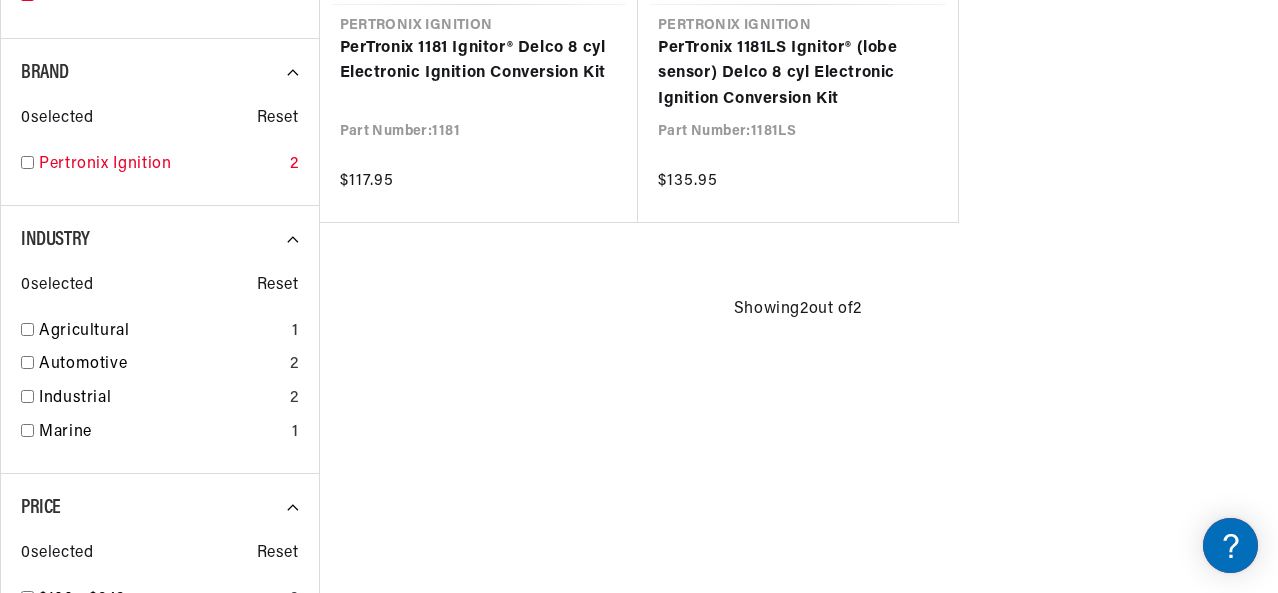 click at bounding box center [27, 162] 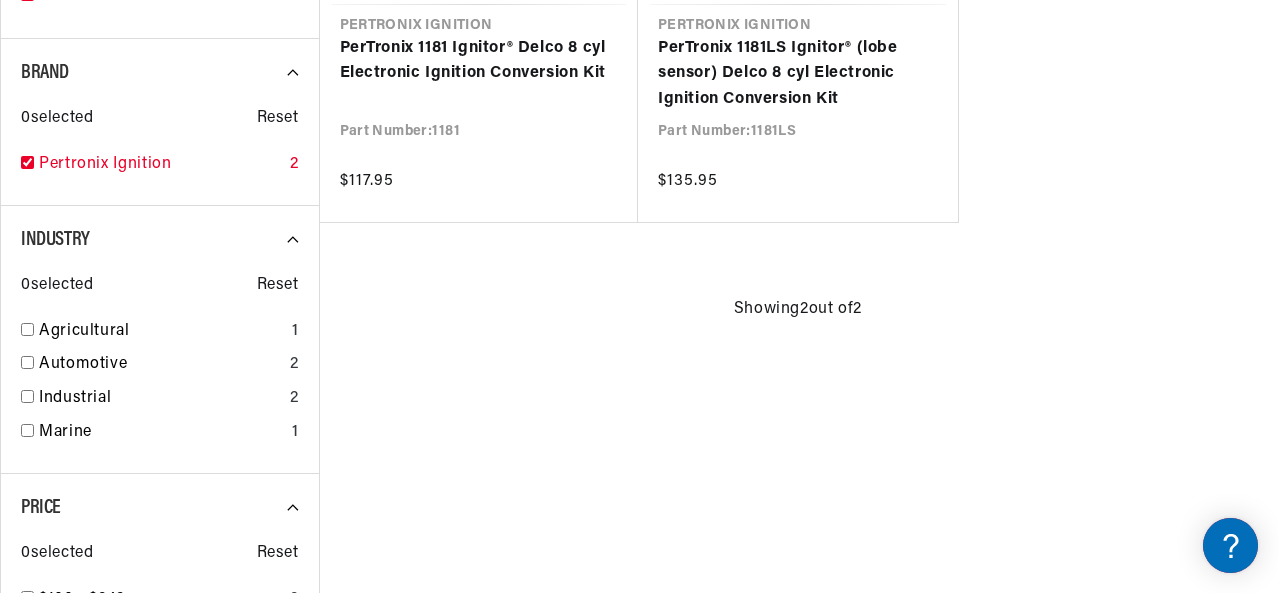 checkbox on "true" 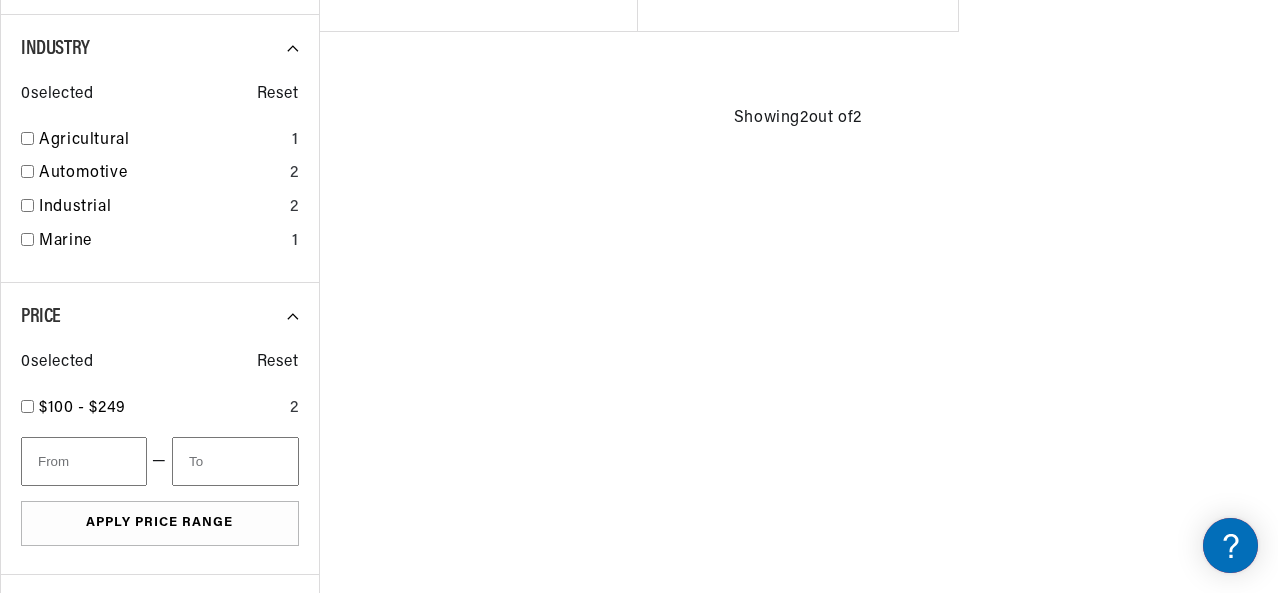 scroll, scrollTop: 1100, scrollLeft: 0, axis: vertical 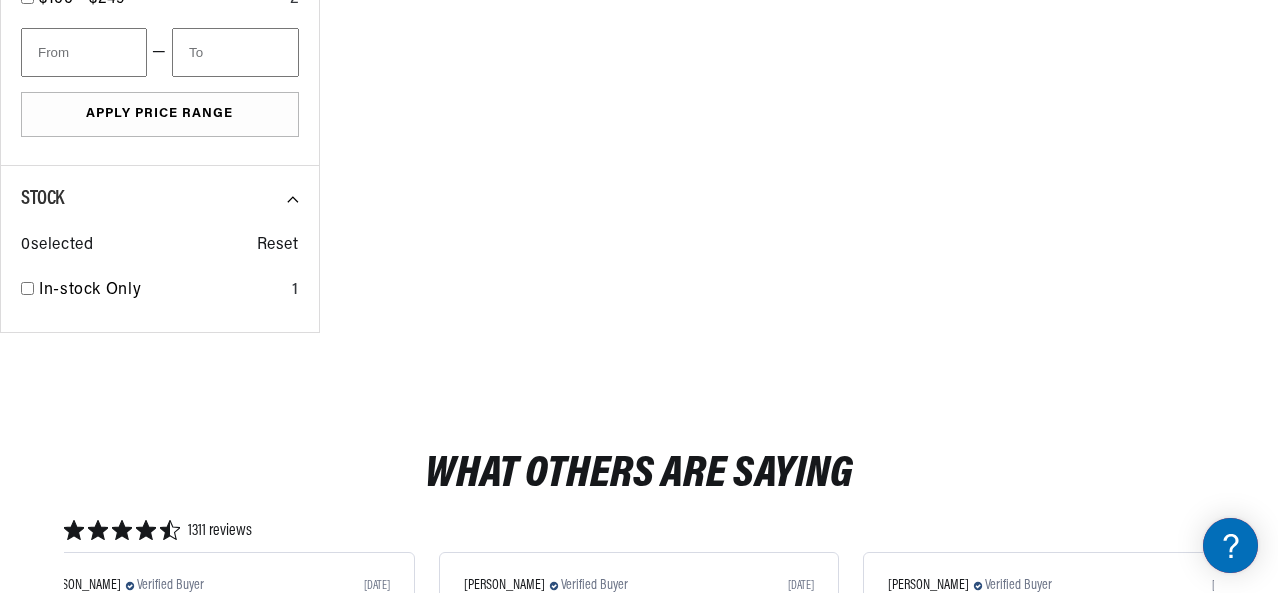 click on "0  selected" at bounding box center (57, 246) 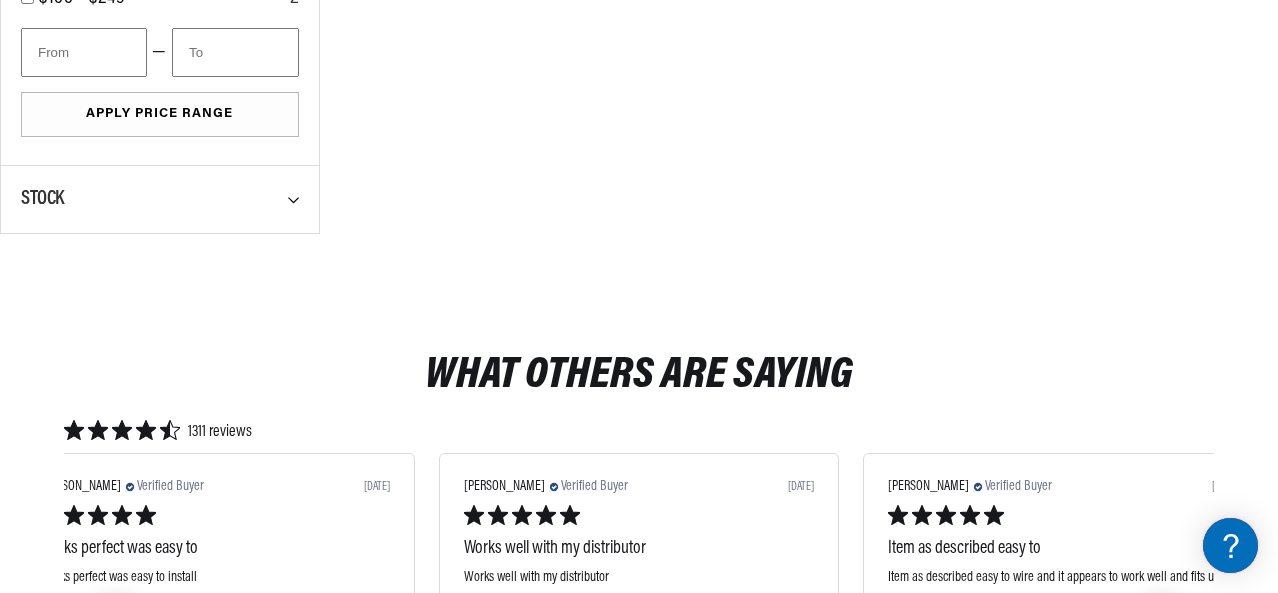 click on "Stock" at bounding box center [160, 199] 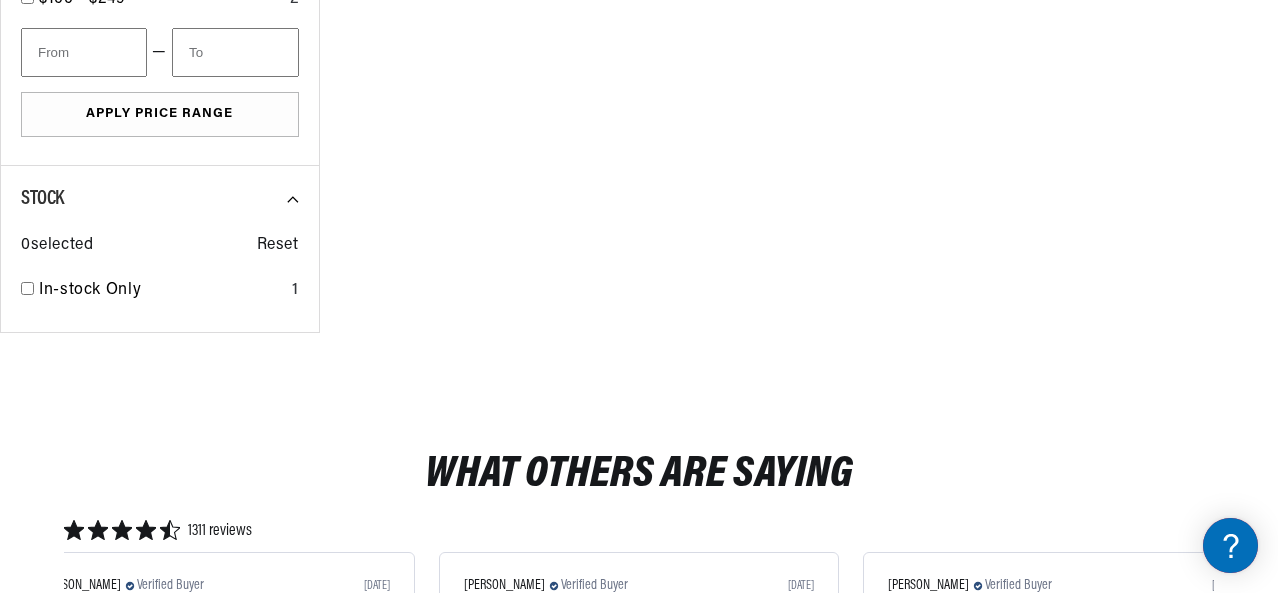 scroll, scrollTop: 0, scrollLeft: 206, axis: horizontal 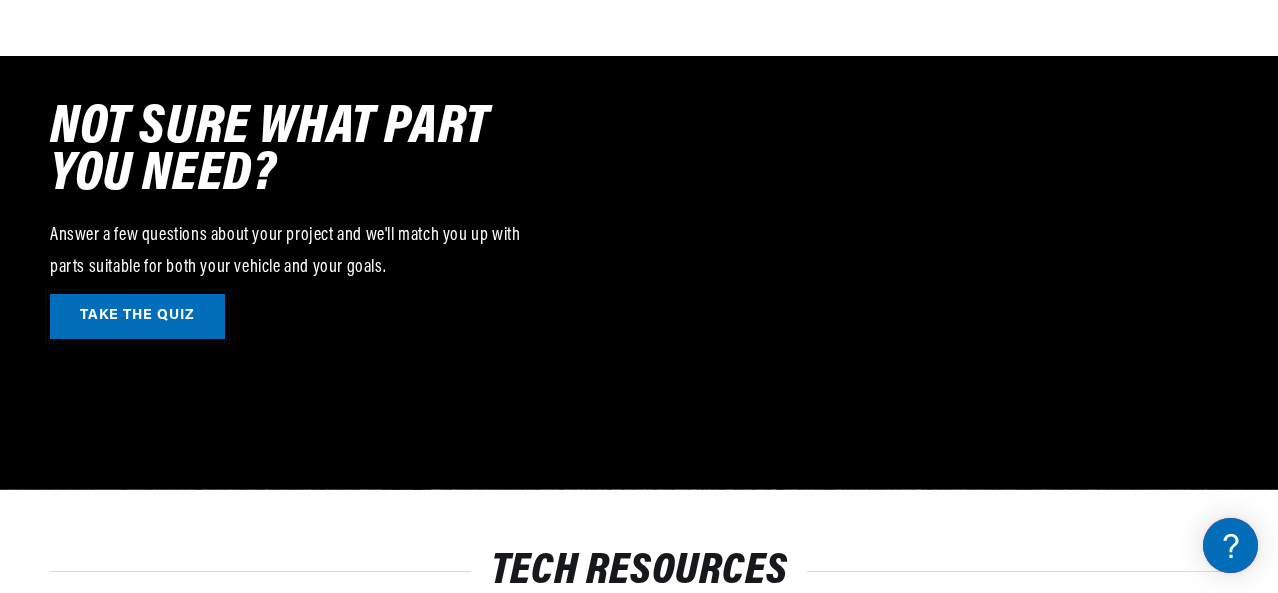 click on "TAKE THE QUIZ" at bounding box center [137, 316] 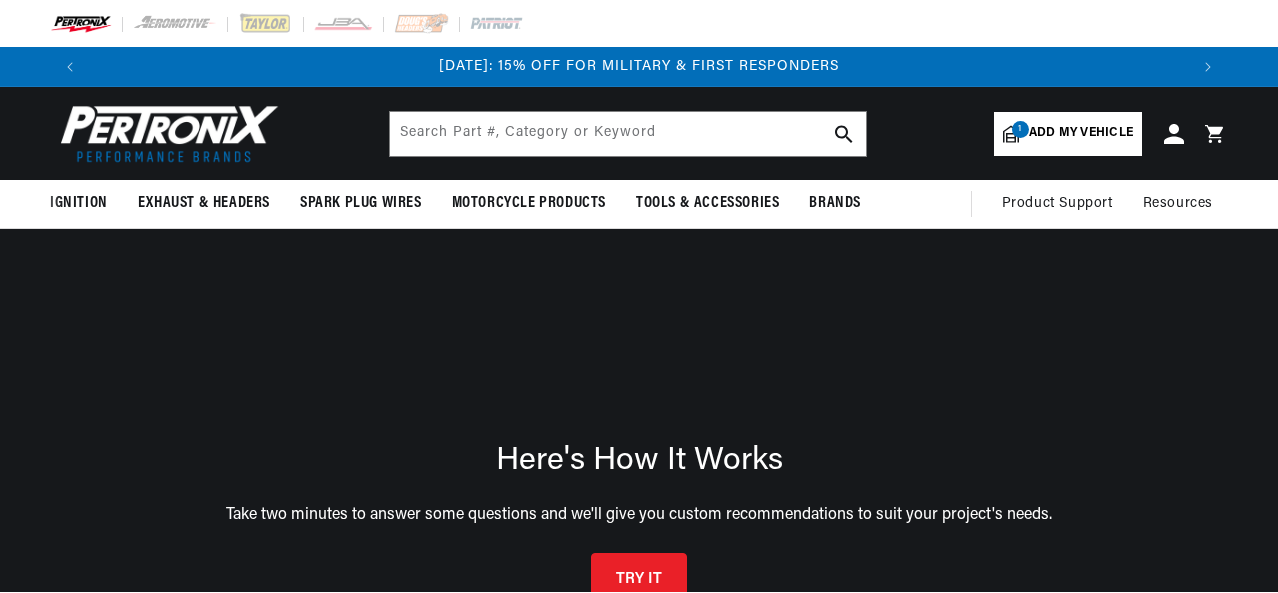 scroll, scrollTop: 200, scrollLeft: 0, axis: vertical 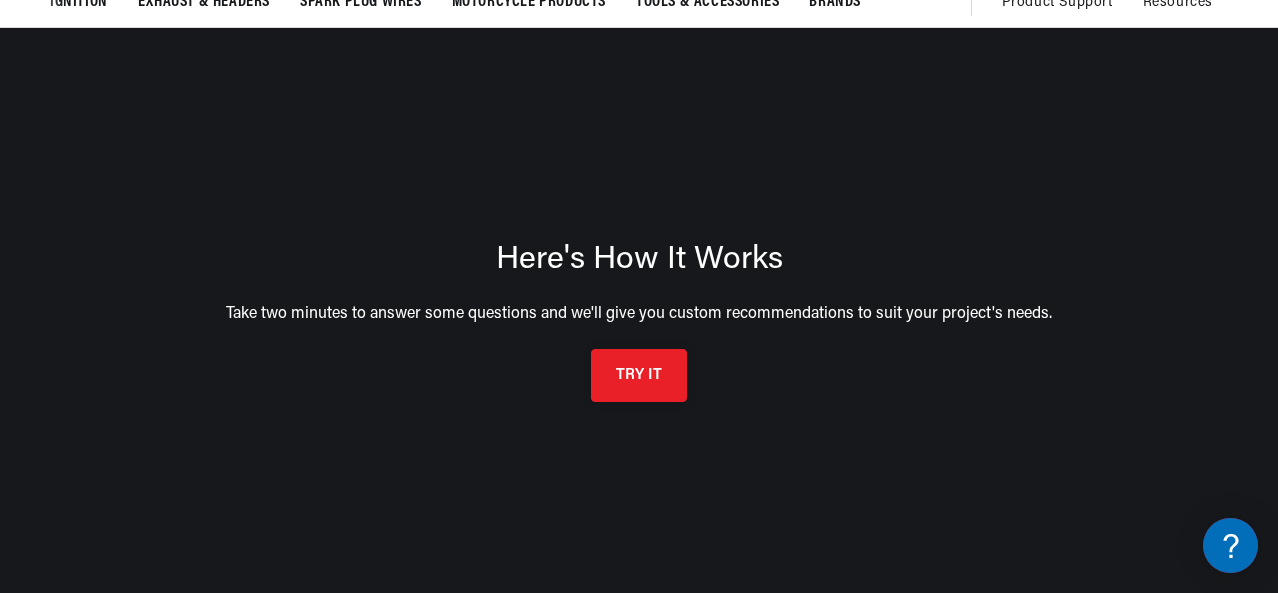 click on "TRY IT" at bounding box center (639, 375) 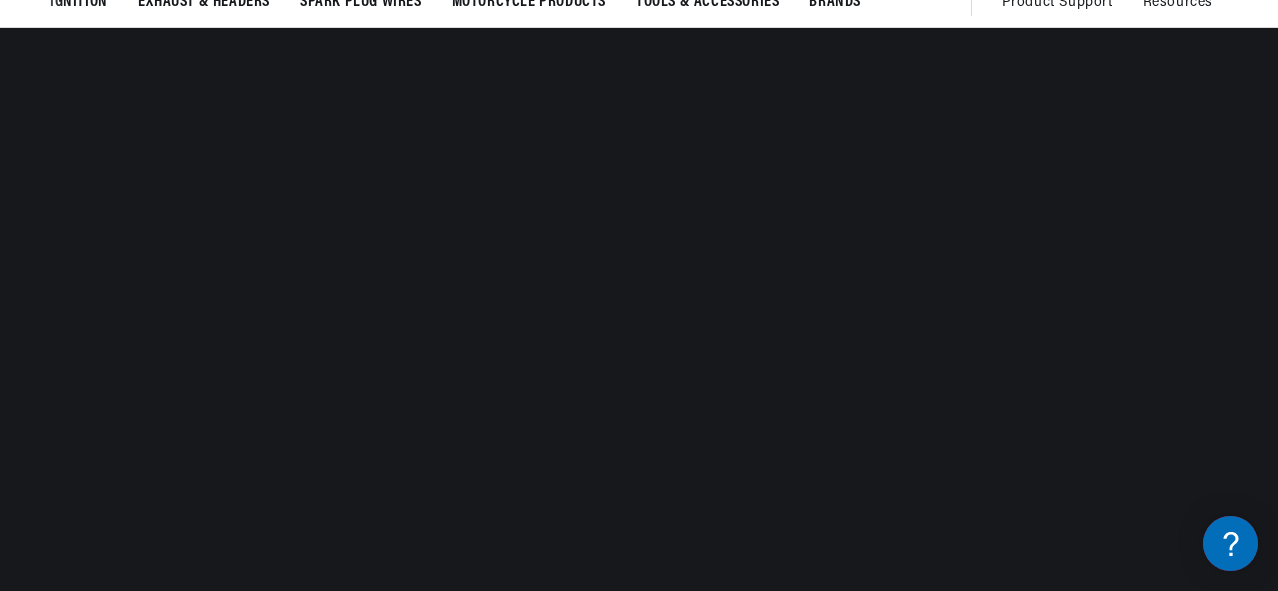 scroll, scrollTop: 0, scrollLeft: 2196, axis: horizontal 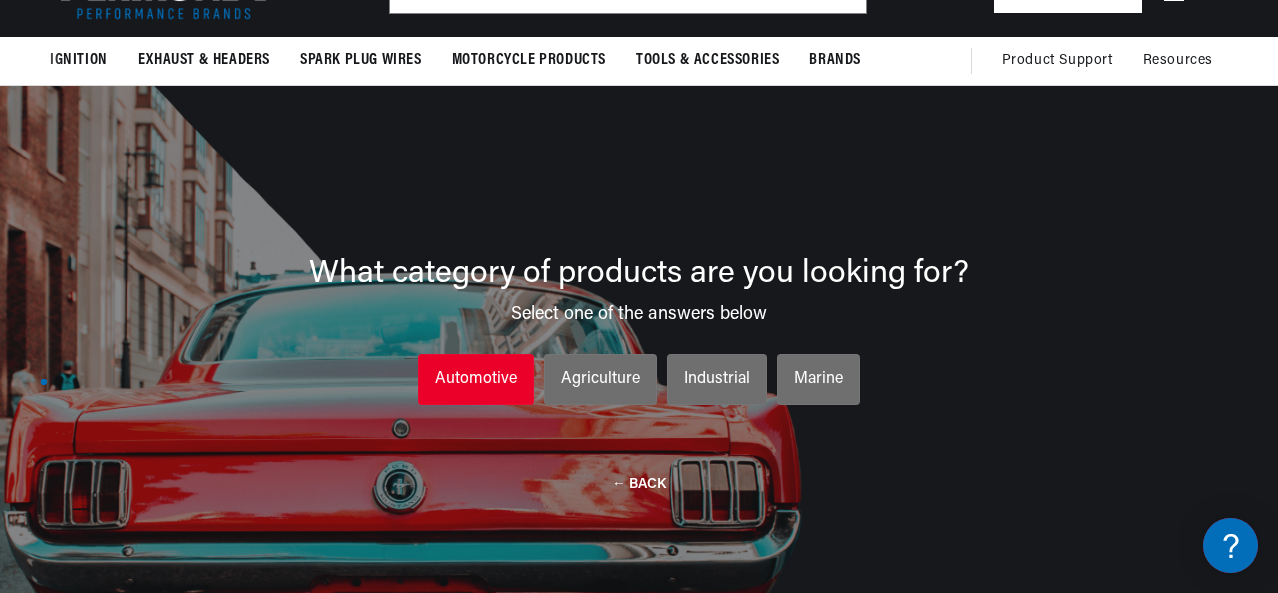 click on "Automotive" at bounding box center (476, 380) 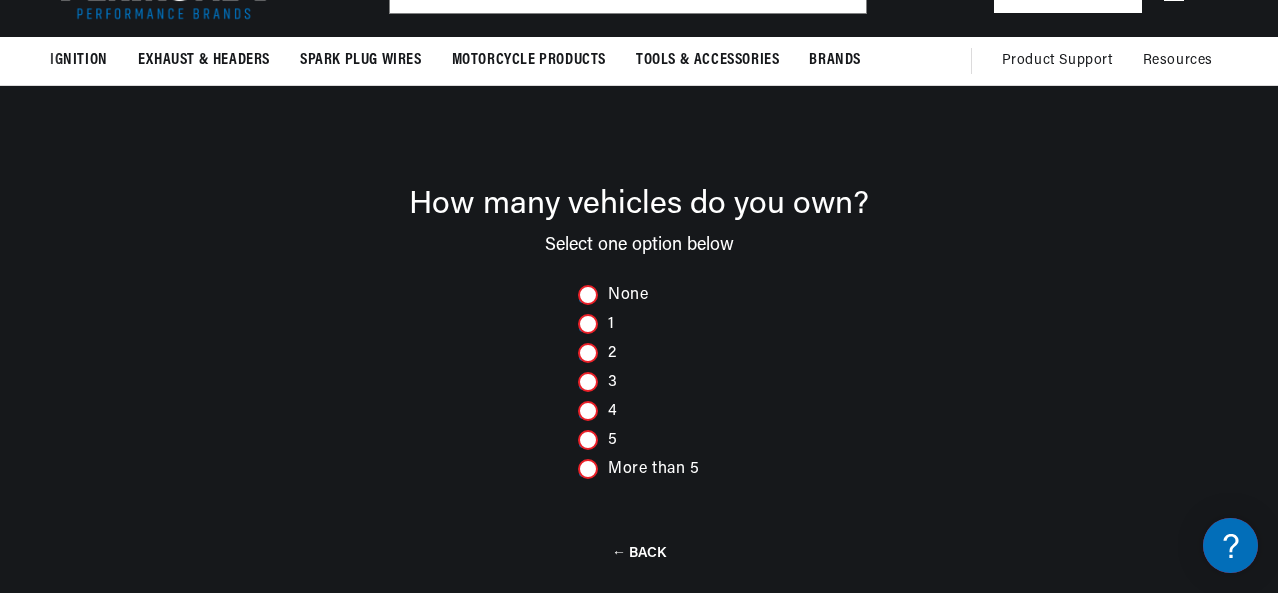 scroll, scrollTop: 0, scrollLeft: 1098, axis: horizontal 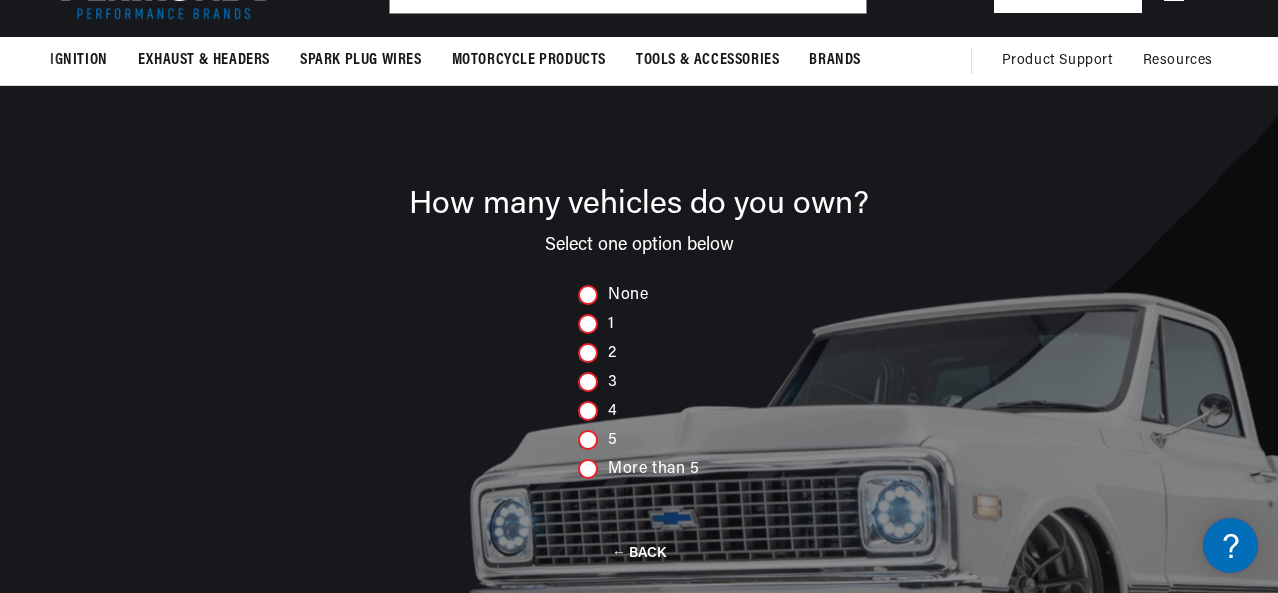 click at bounding box center [588, 382] 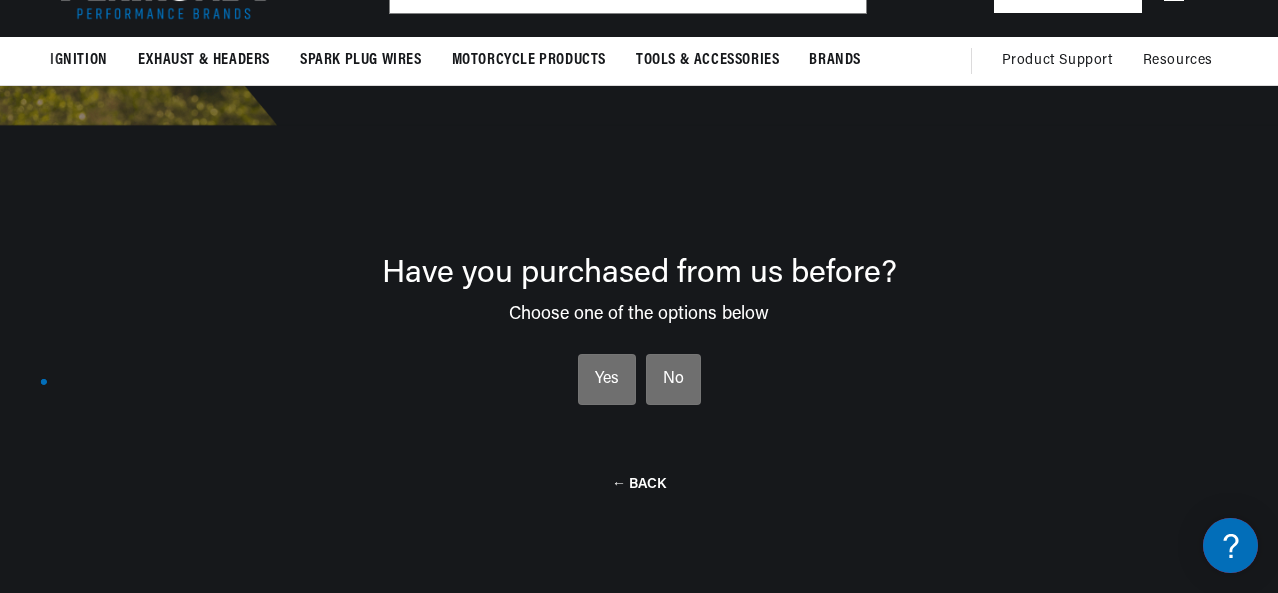 scroll, scrollTop: 0, scrollLeft: 2196, axis: horizontal 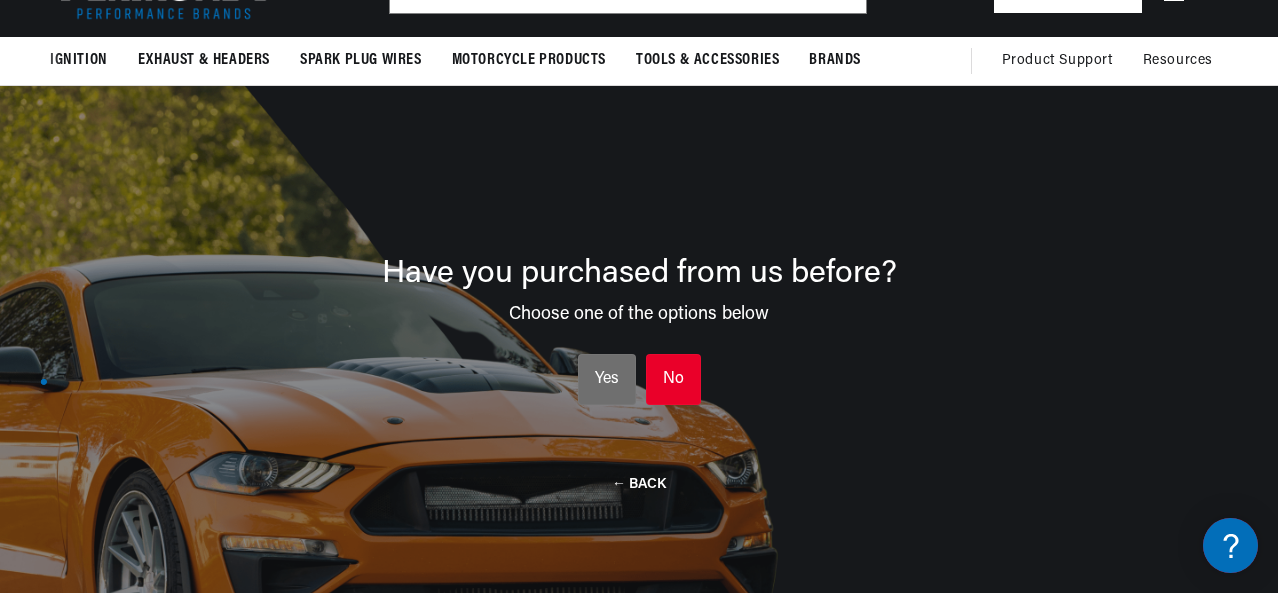 click on "No" at bounding box center [673, 380] 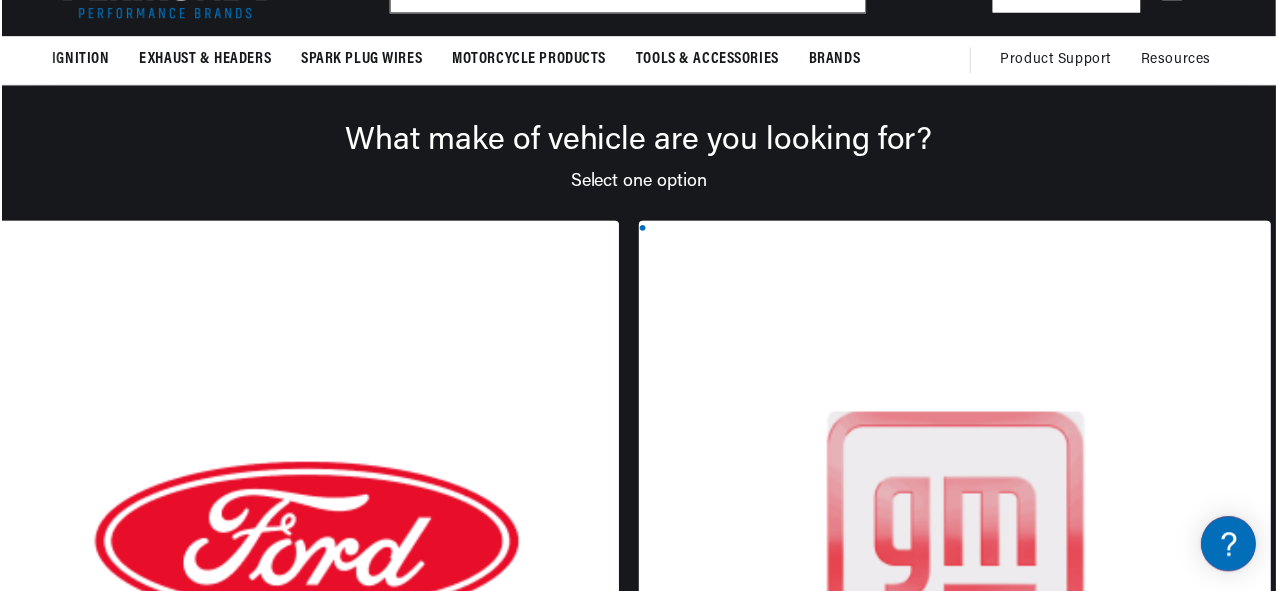 scroll, scrollTop: 0, scrollLeft: 0, axis: both 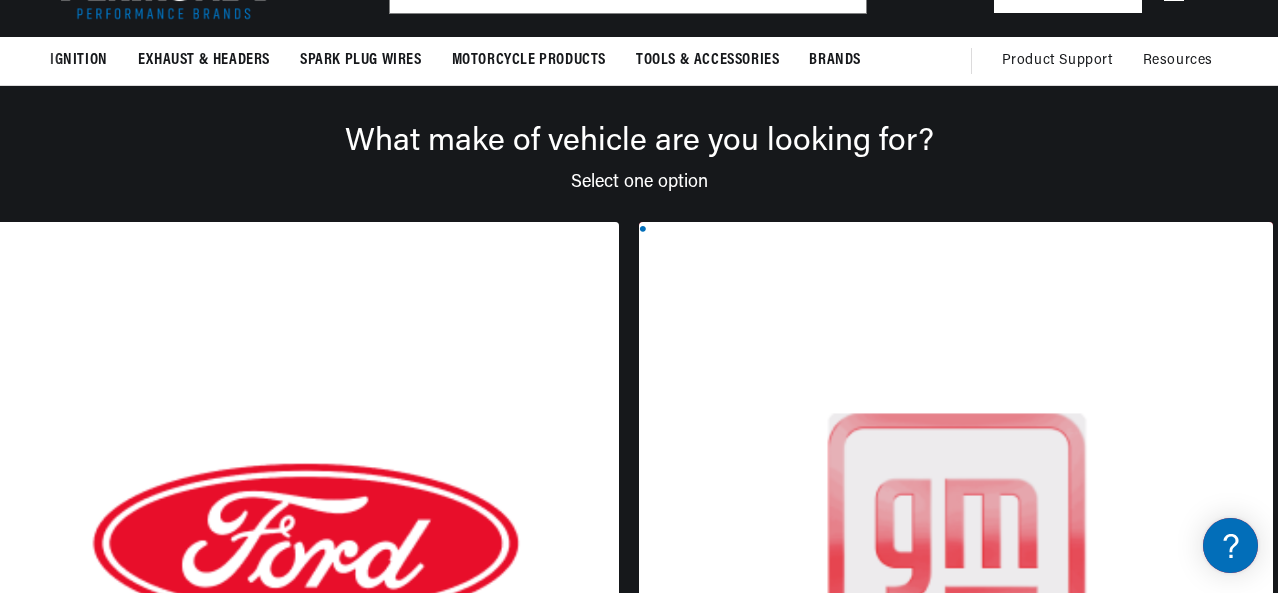 click at bounding box center (956, 562) 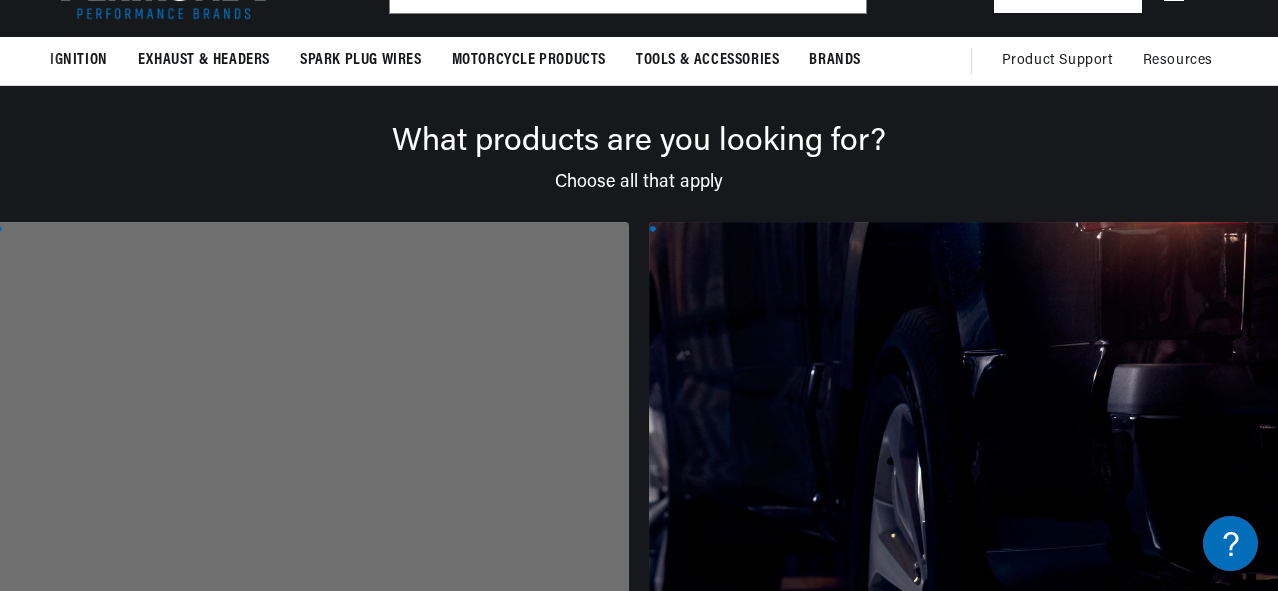 scroll, scrollTop: 0, scrollLeft: 65, axis: horizontal 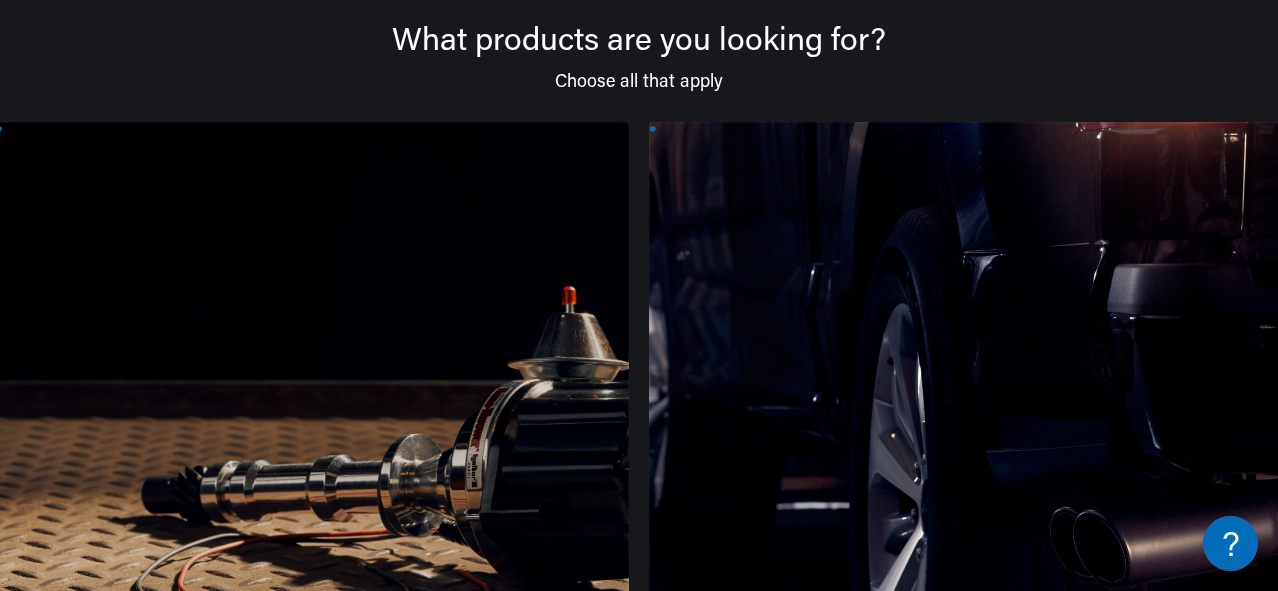 click at bounding box center [312, 462] 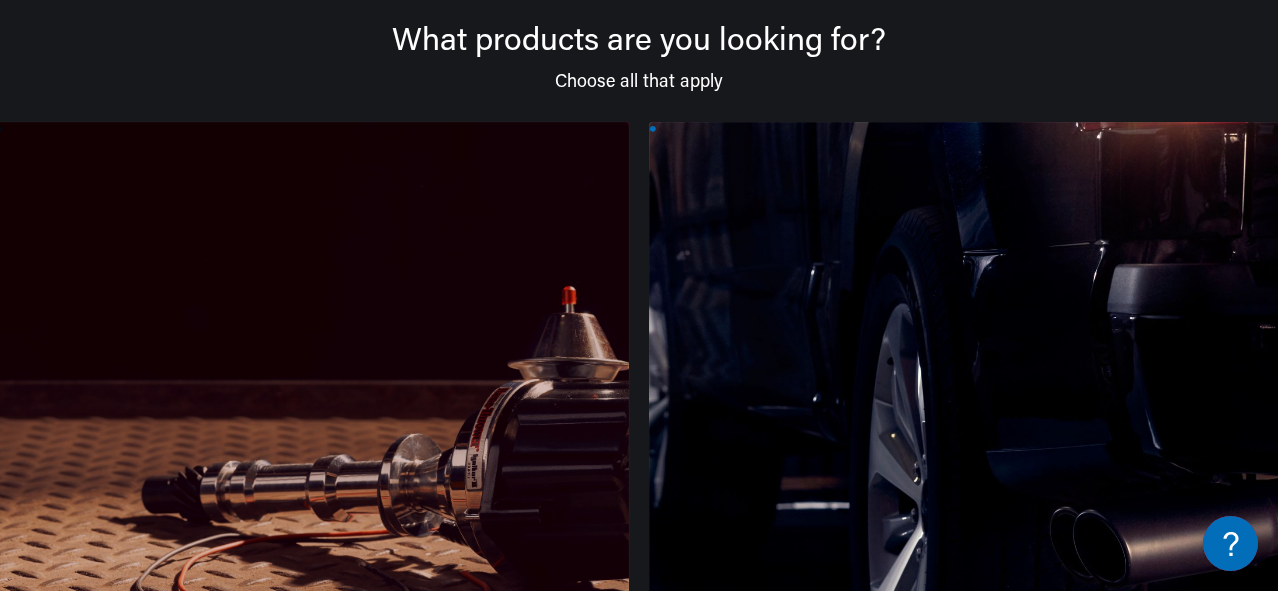 click at bounding box center [312, 462] 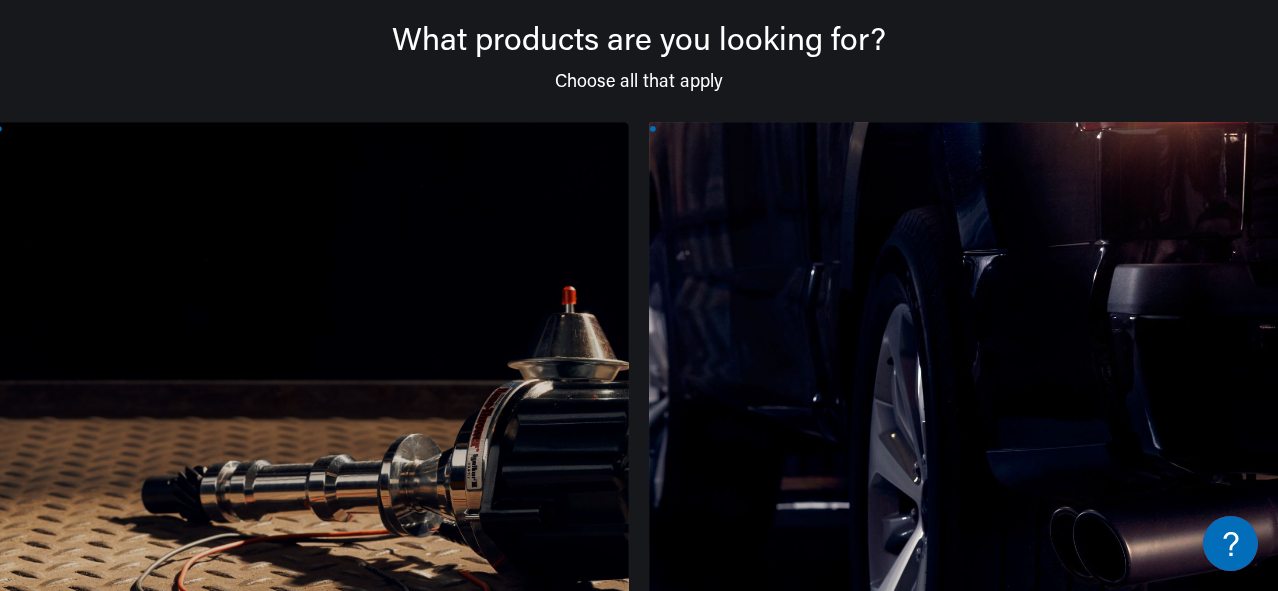 scroll, scrollTop: 0, scrollLeft: 2196, axis: horizontal 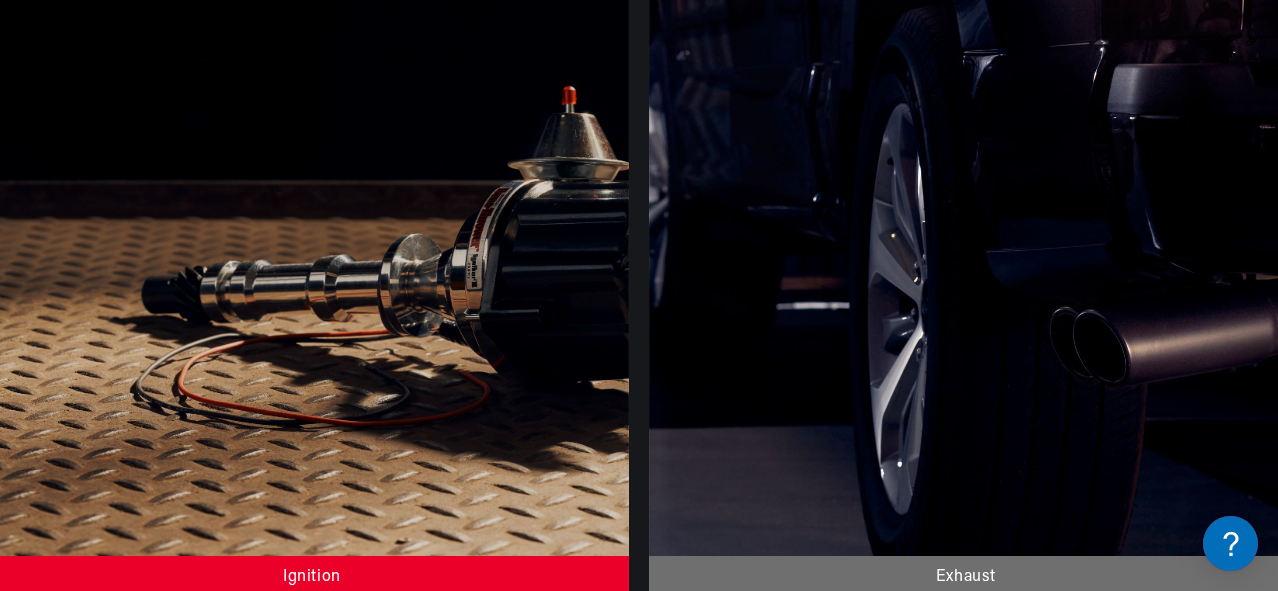 click at bounding box center (312, 262) 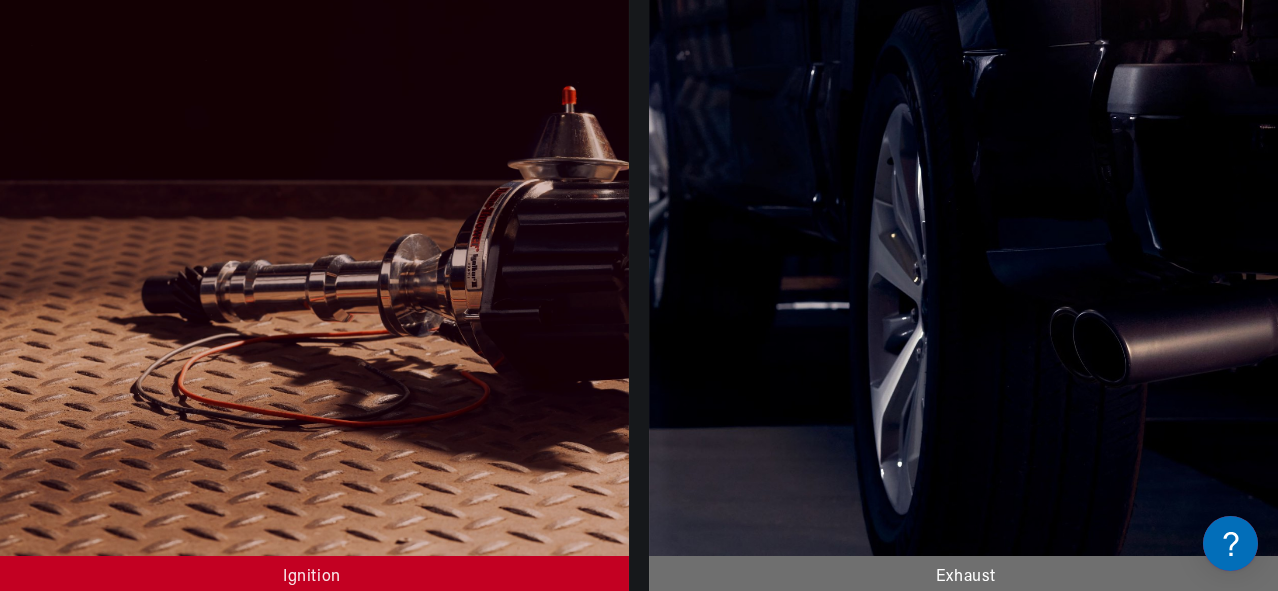 click on "CONTINUE" at bounding box center (639, 1377) 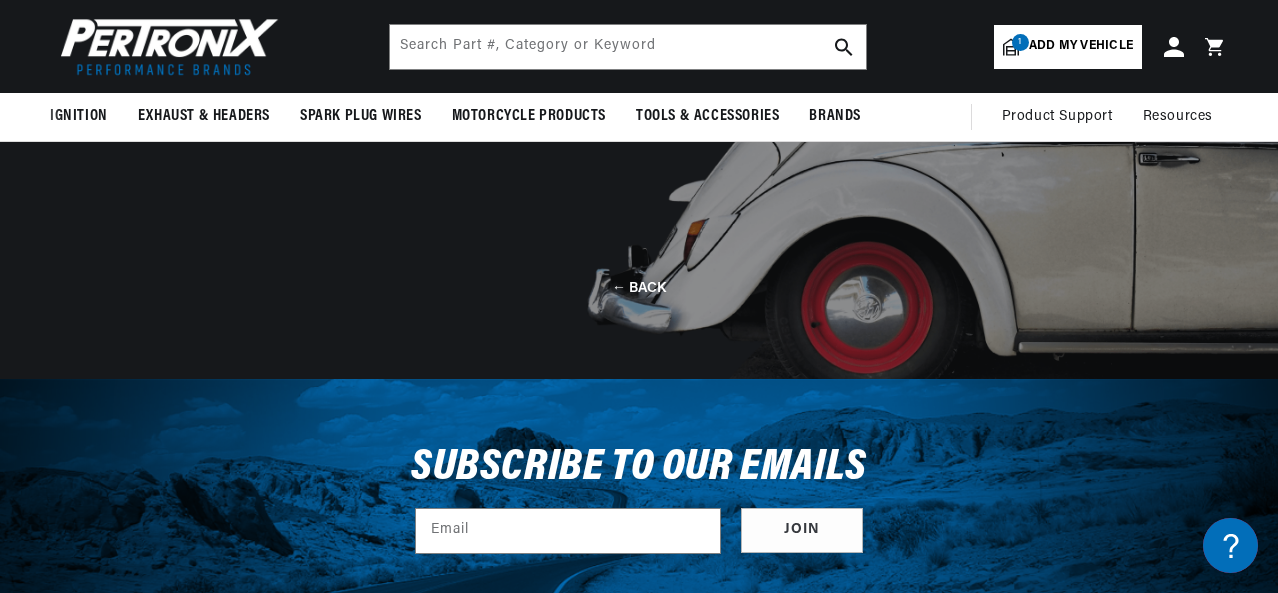 scroll, scrollTop: 142, scrollLeft: 0, axis: vertical 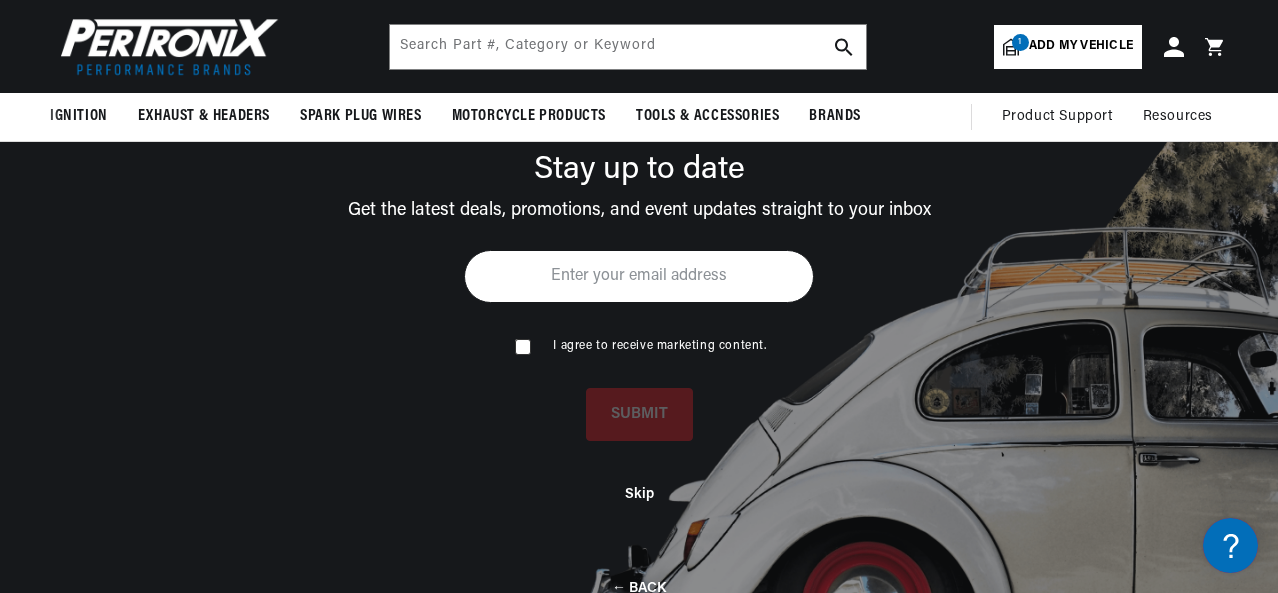 click at bounding box center [639, 276] 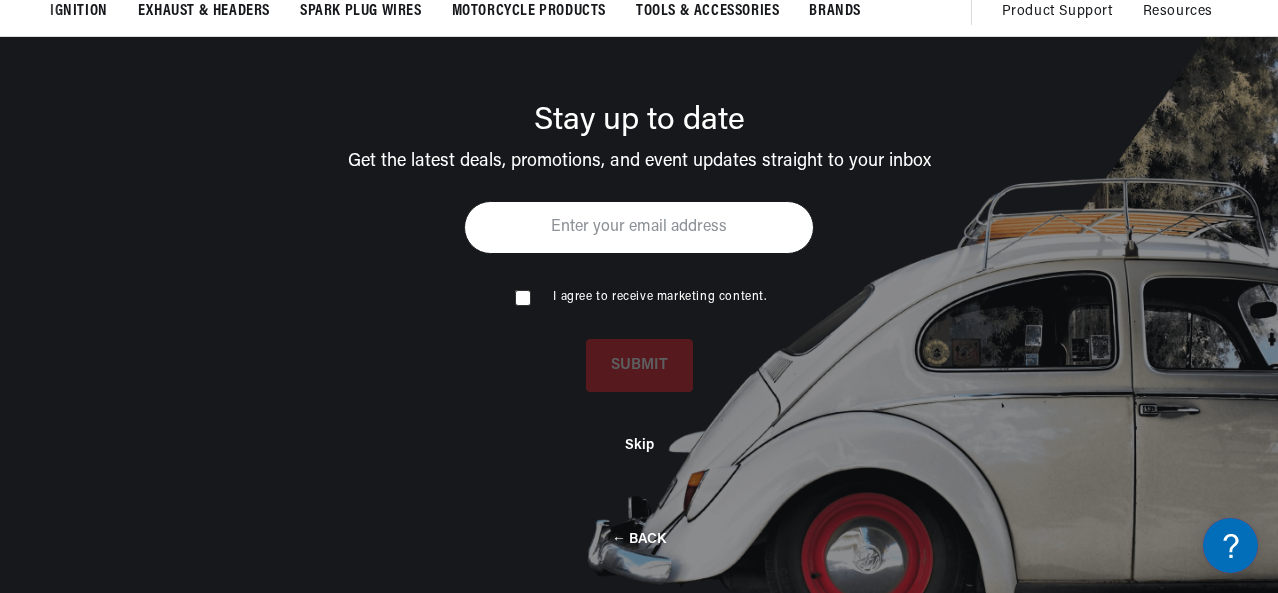 scroll, scrollTop: 200, scrollLeft: 0, axis: vertical 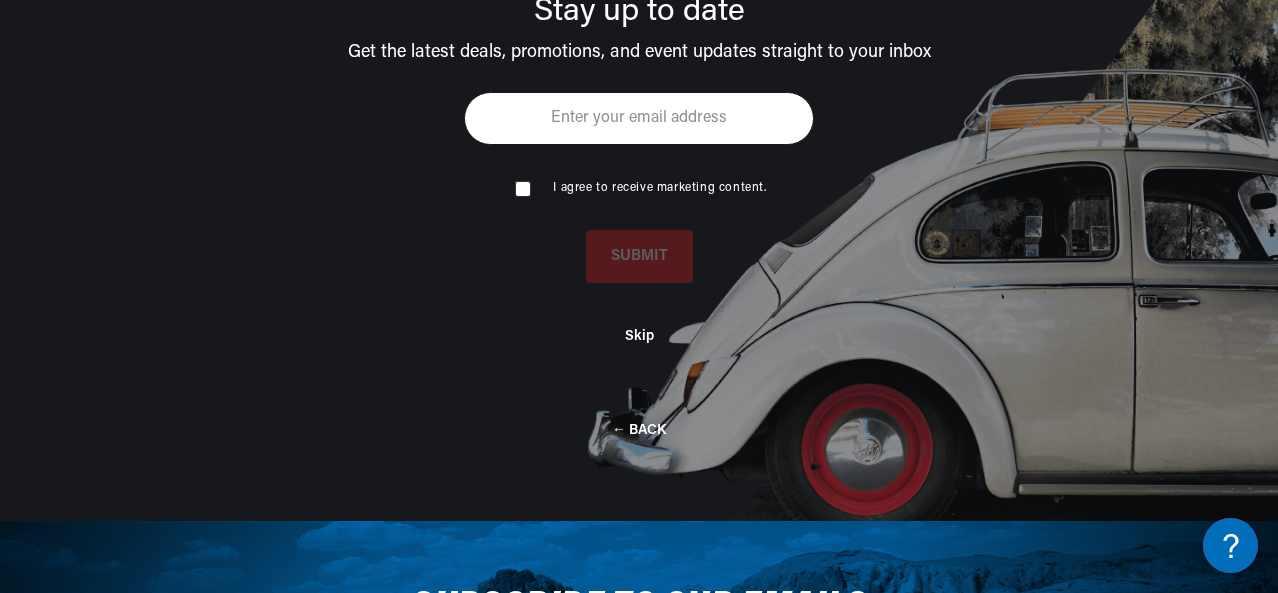 click at bounding box center [639, 118] 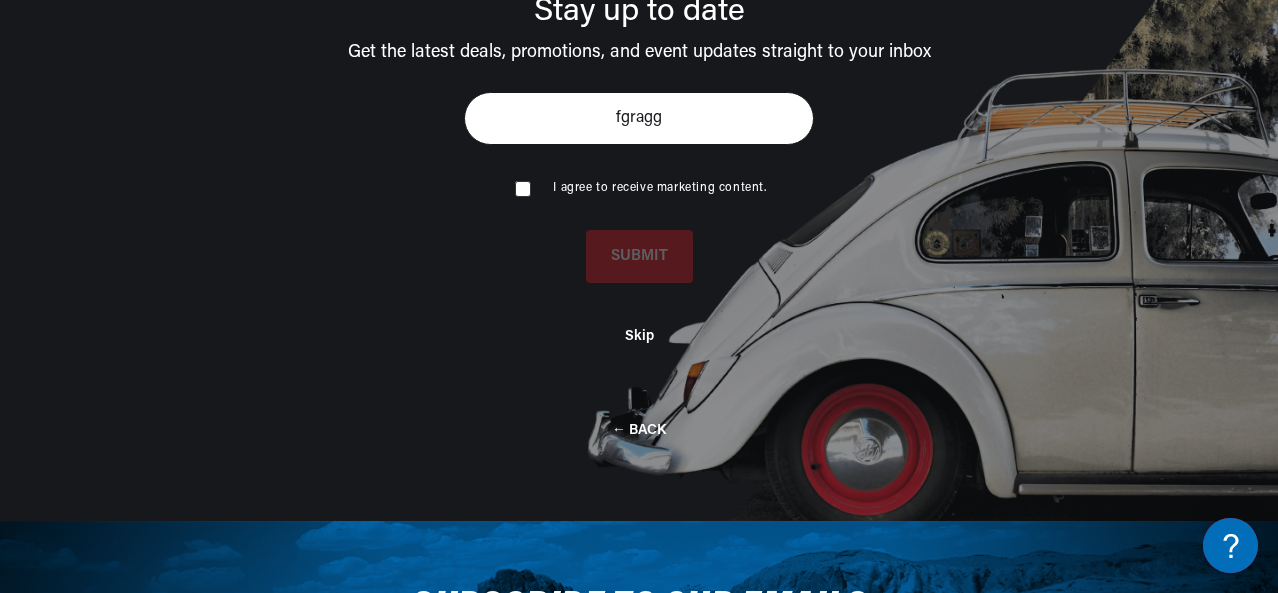 scroll, scrollTop: 0, scrollLeft: 1098, axis: horizontal 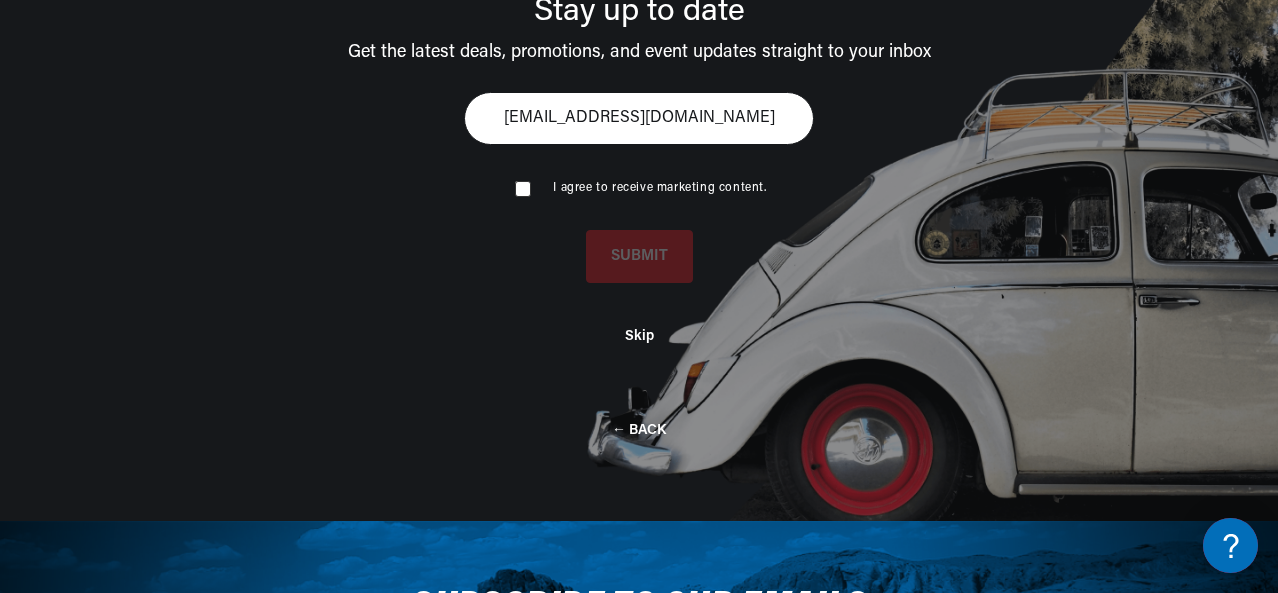 type on "fgragg@twc.com" 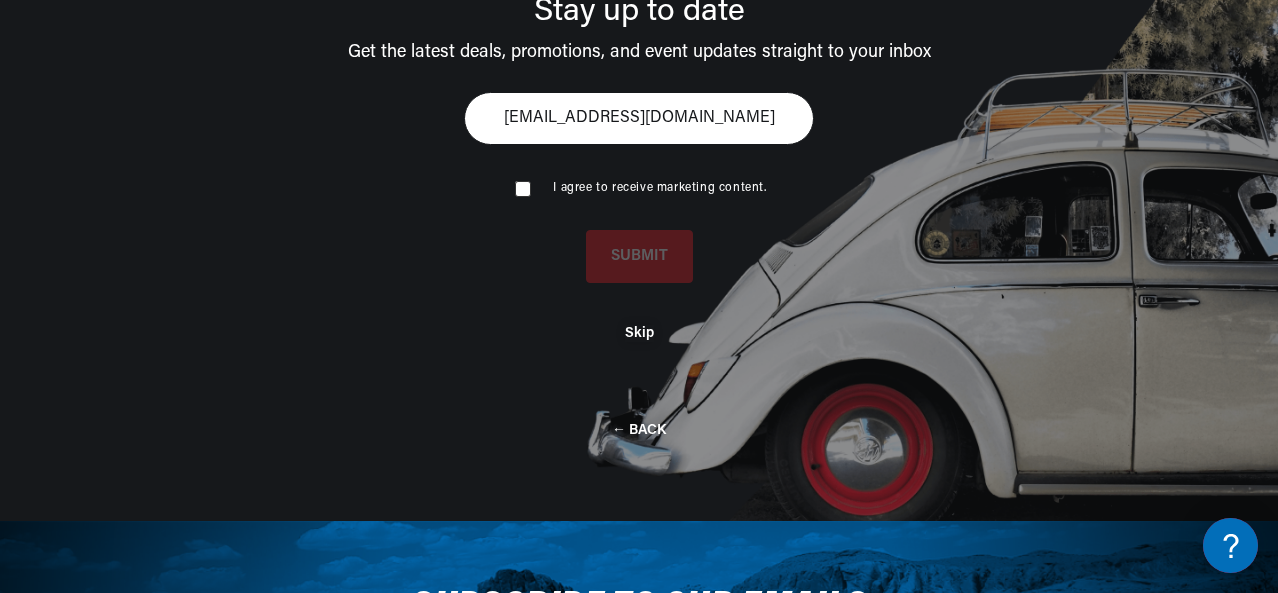 click on "Skip" at bounding box center (639, 333) 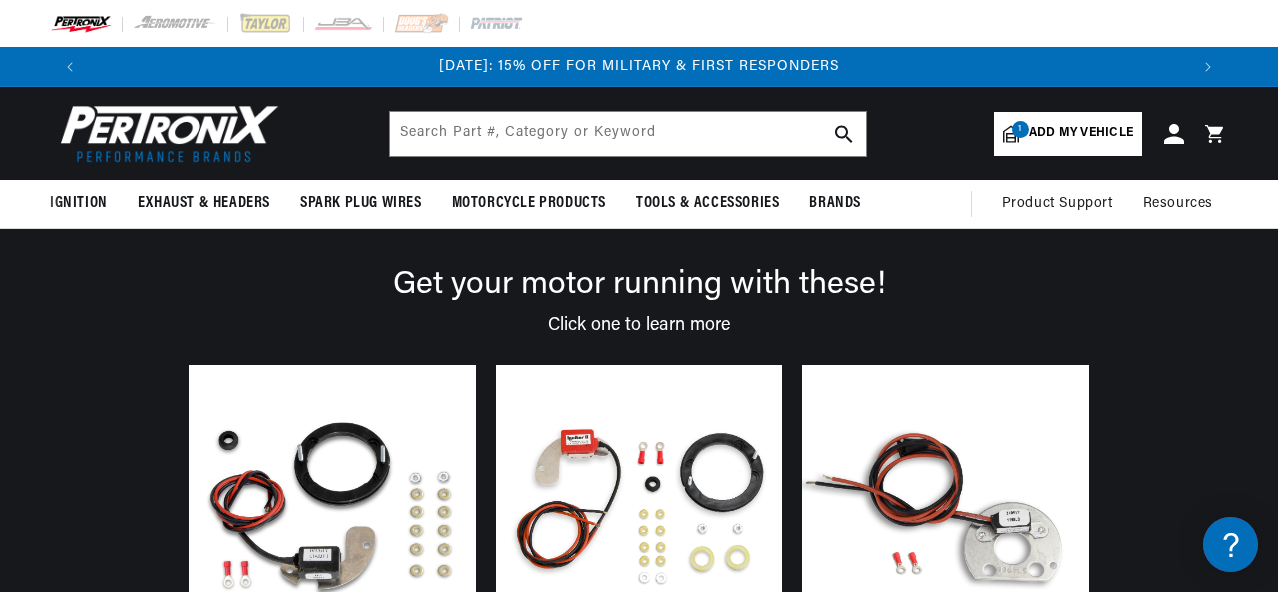 scroll, scrollTop: 142, scrollLeft: 0, axis: vertical 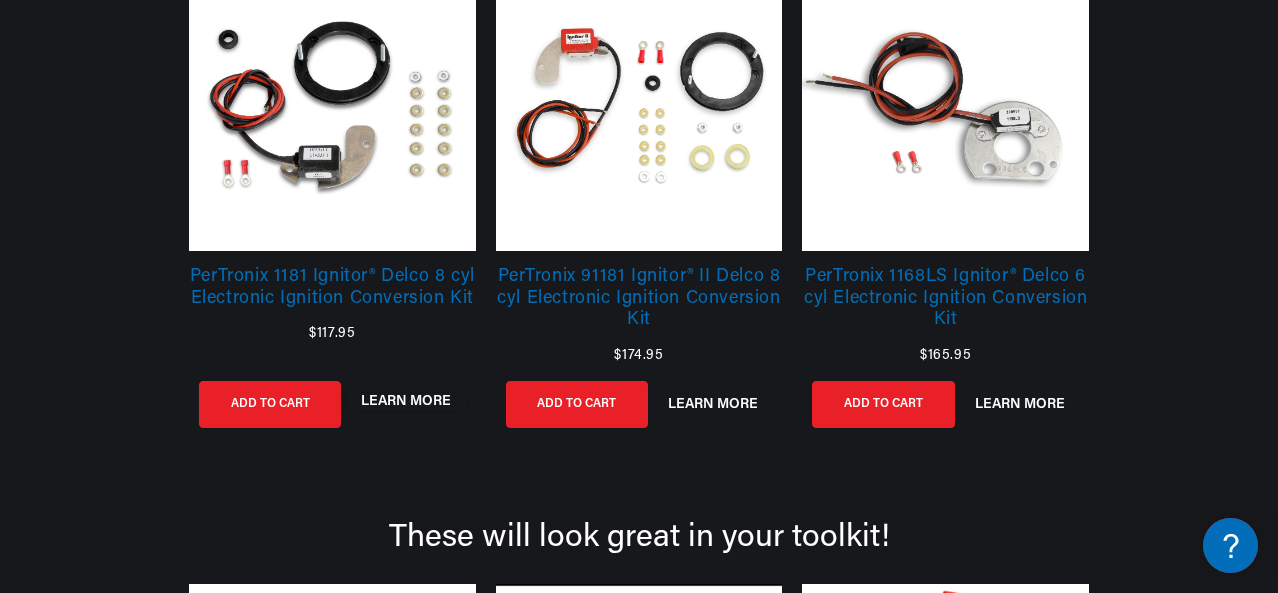 click on "LEARN MORE" at bounding box center [406, 401] 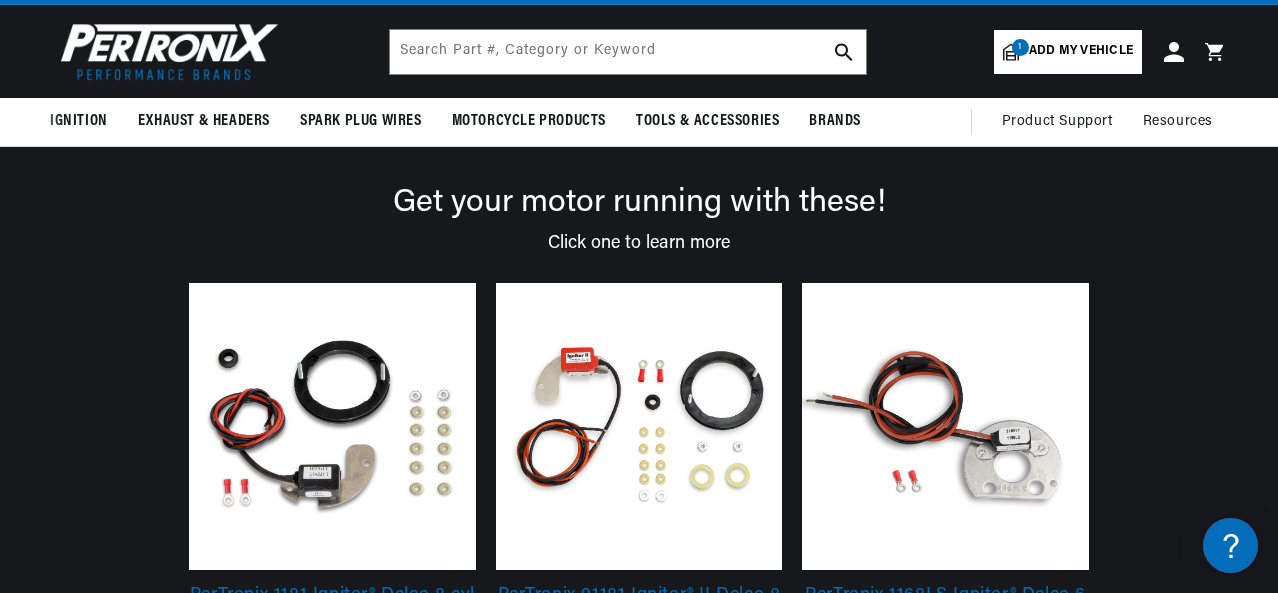 scroll, scrollTop: 200, scrollLeft: 0, axis: vertical 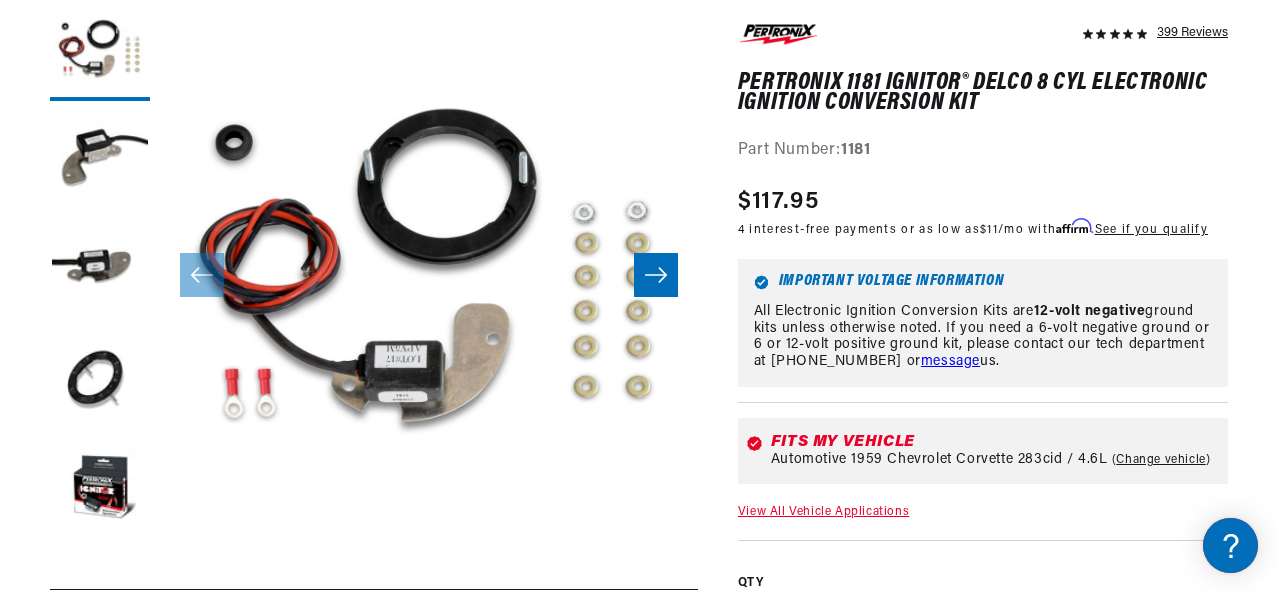 click on "View All Vehicle Applications" at bounding box center [823, 512] 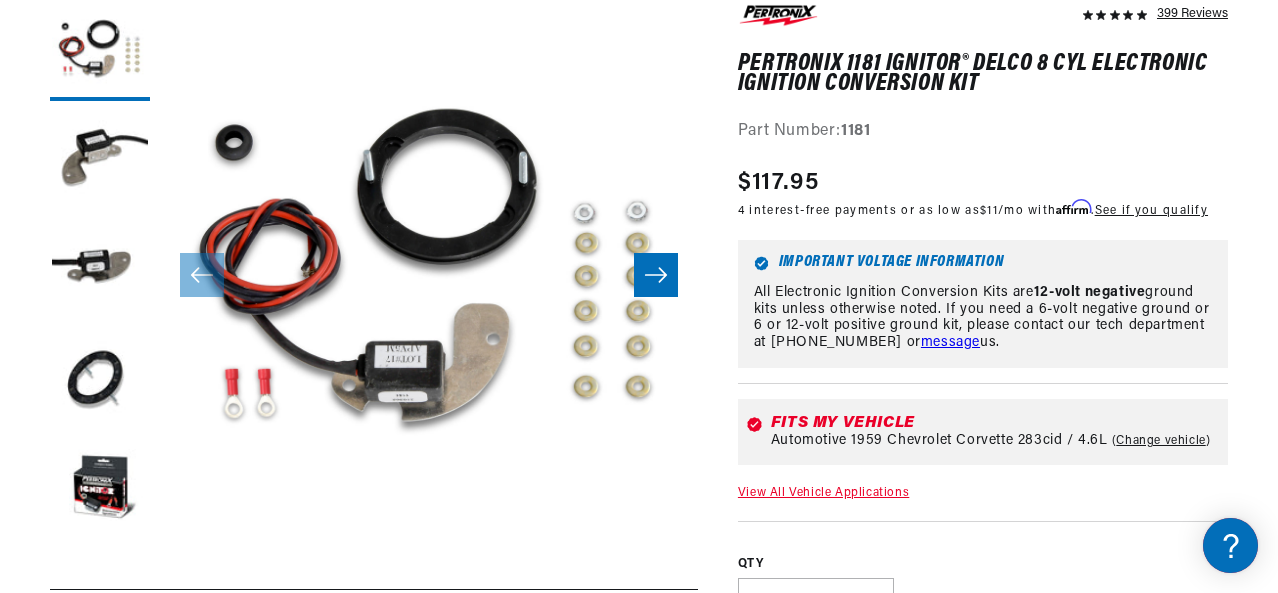 scroll, scrollTop: 4172, scrollLeft: 0, axis: vertical 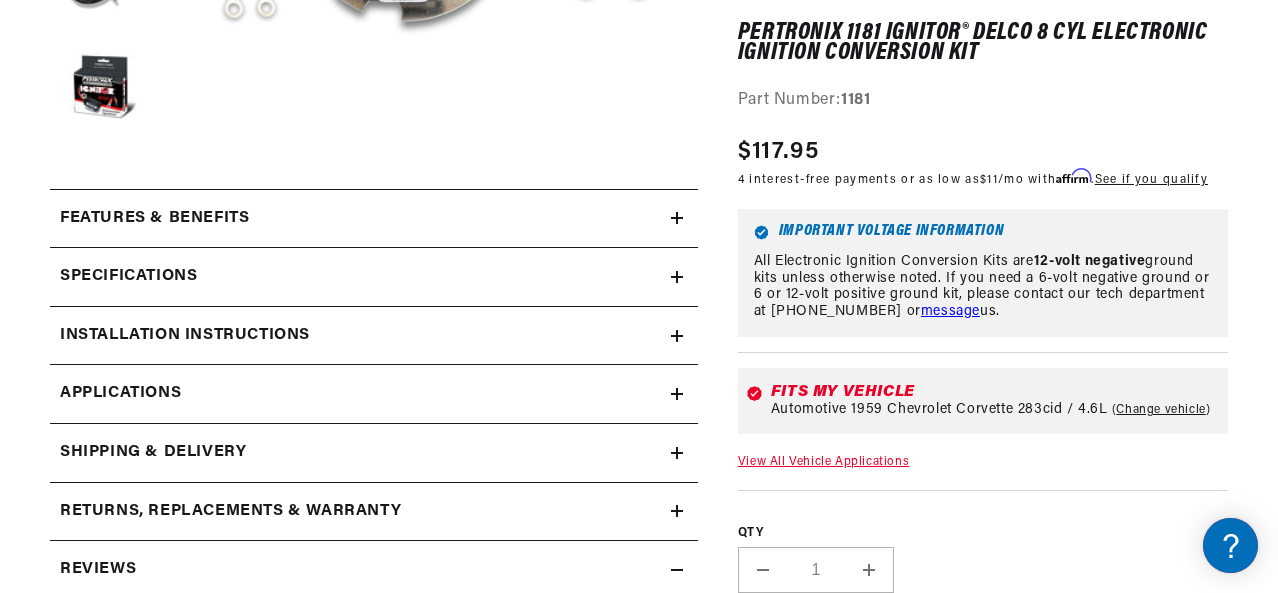 click on "Specifications" at bounding box center [360, 219] 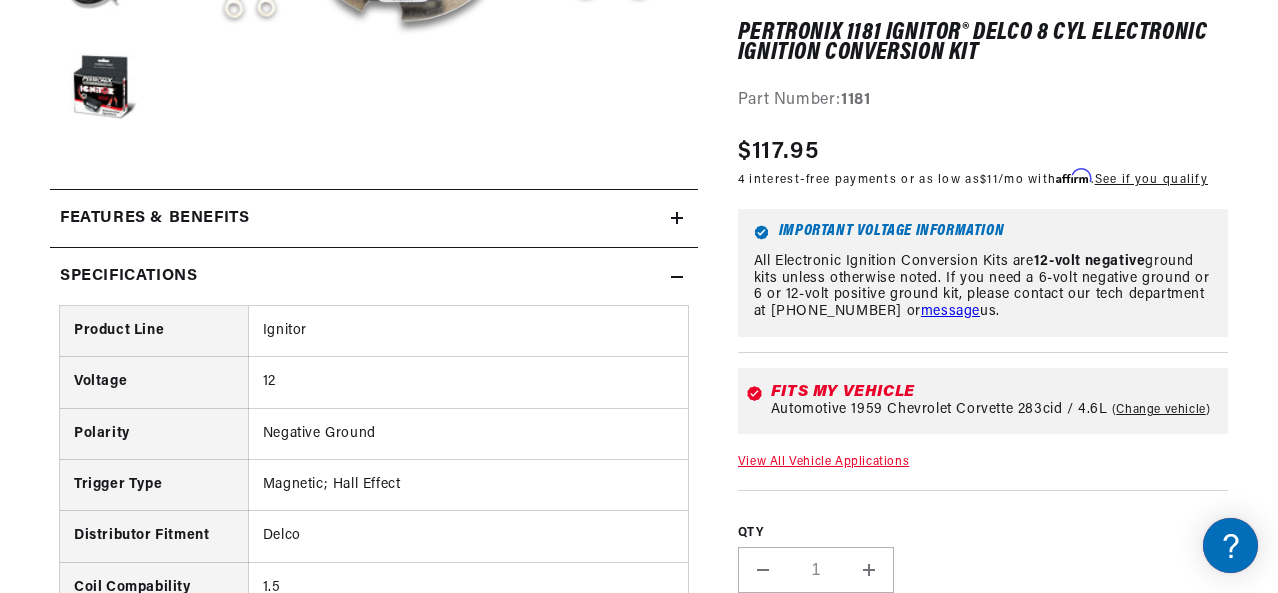 scroll, scrollTop: 0, scrollLeft: 2196, axis: horizontal 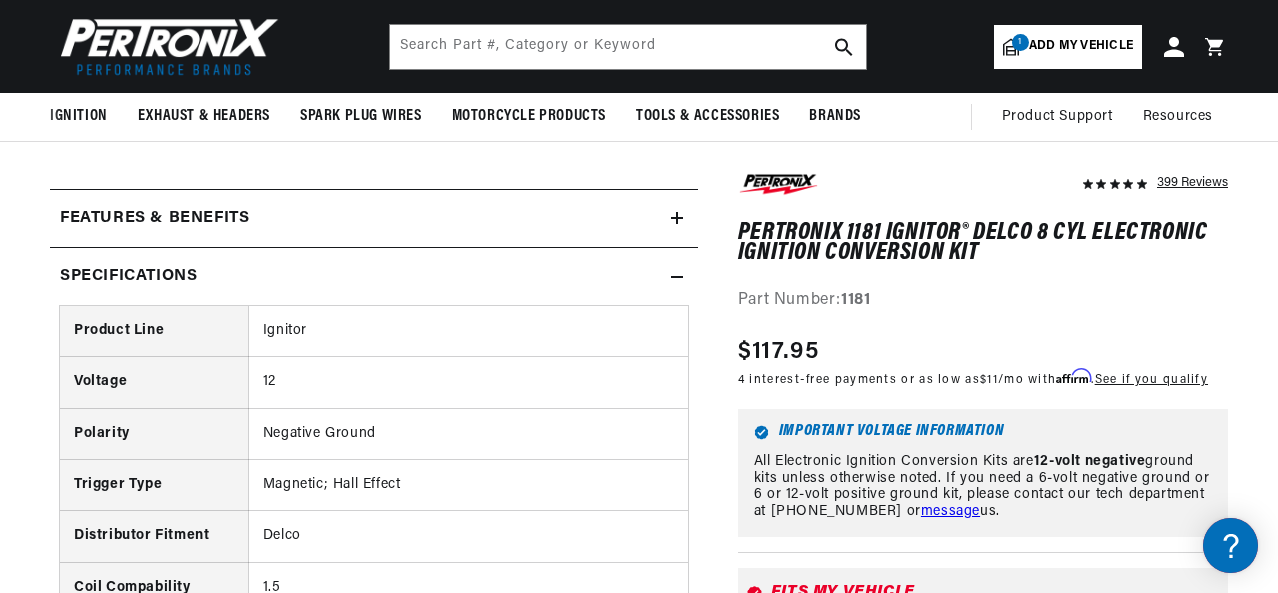 click on "Specifications" at bounding box center (360, 219) 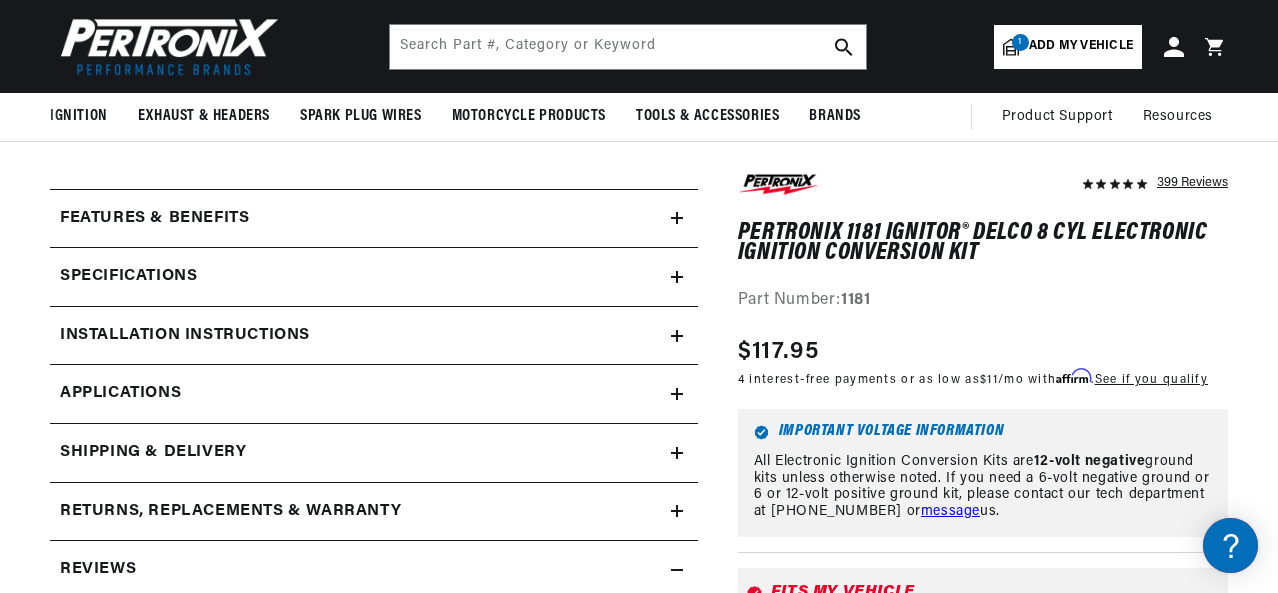 click on "Features & Benefits" at bounding box center [360, 219] 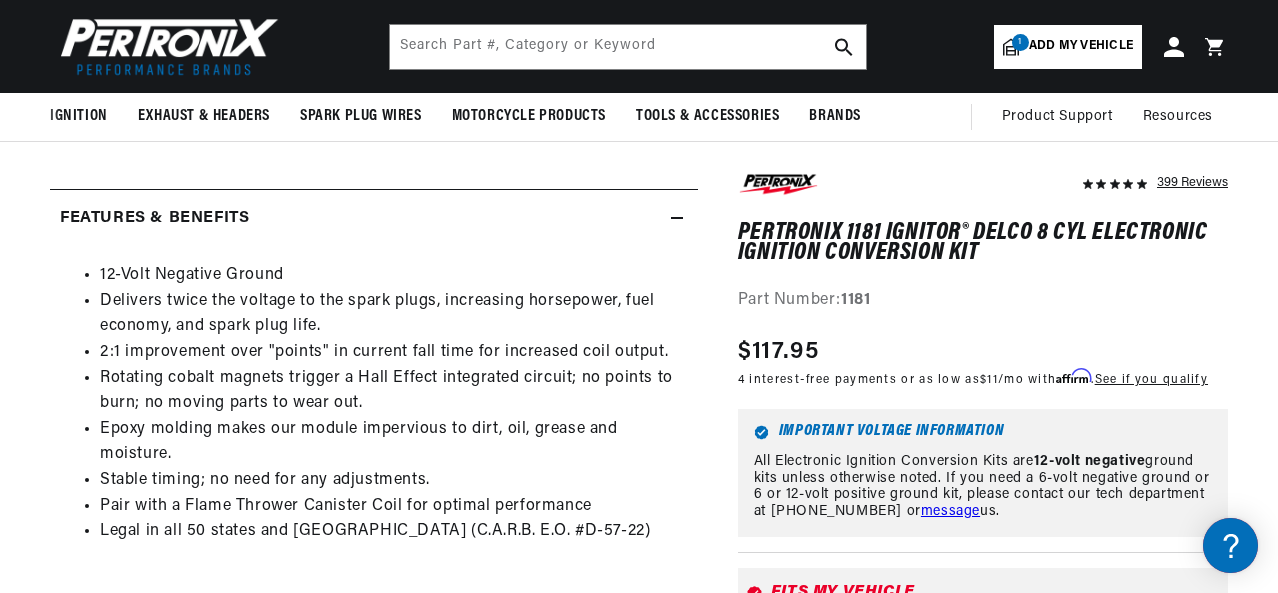 scroll, scrollTop: 0, scrollLeft: 2196, axis: horizontal 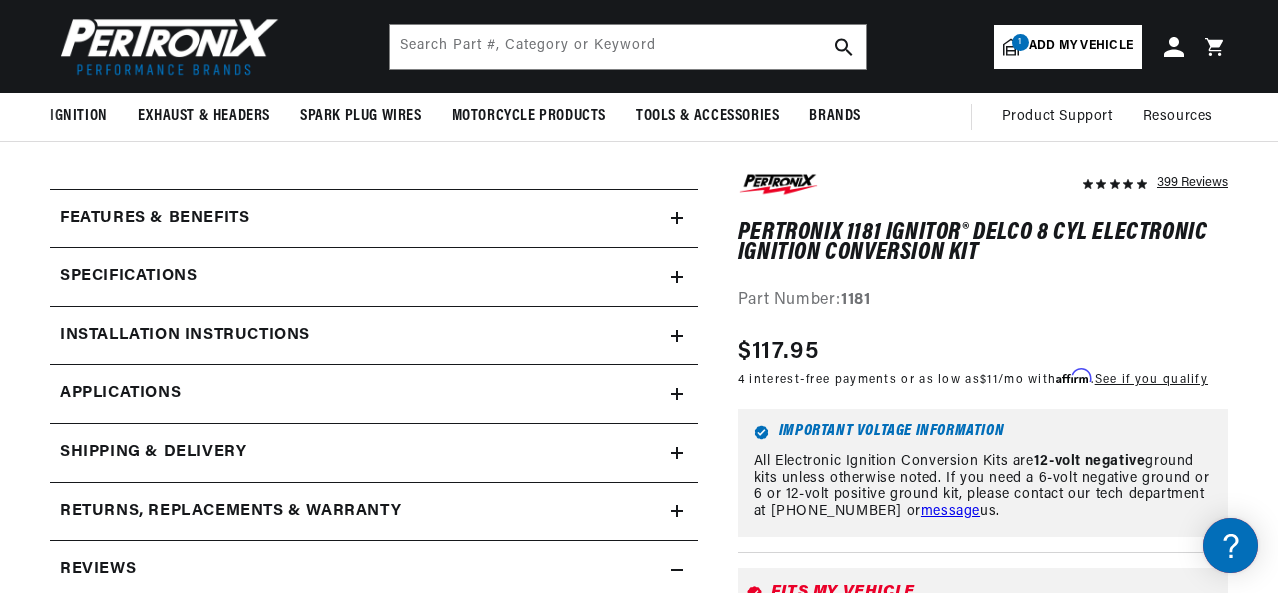 click on "Installation instructions" at bounding box center (360, 219) 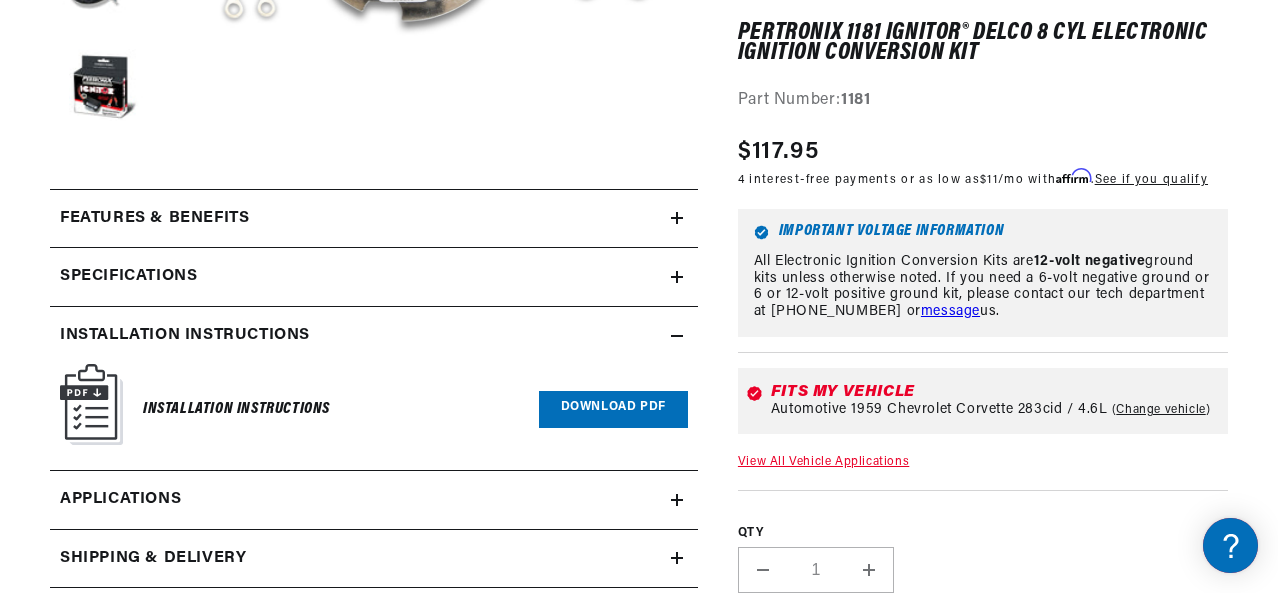 scroll, scrollTop: 800, scrollLeft: 0, axis: vertical 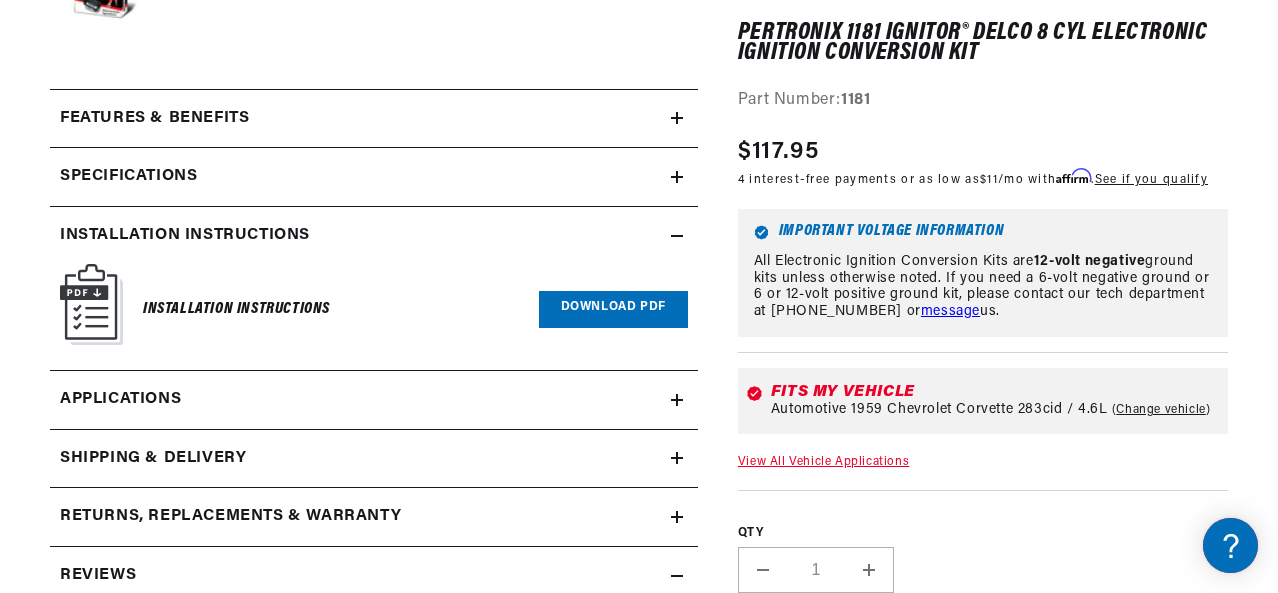 click 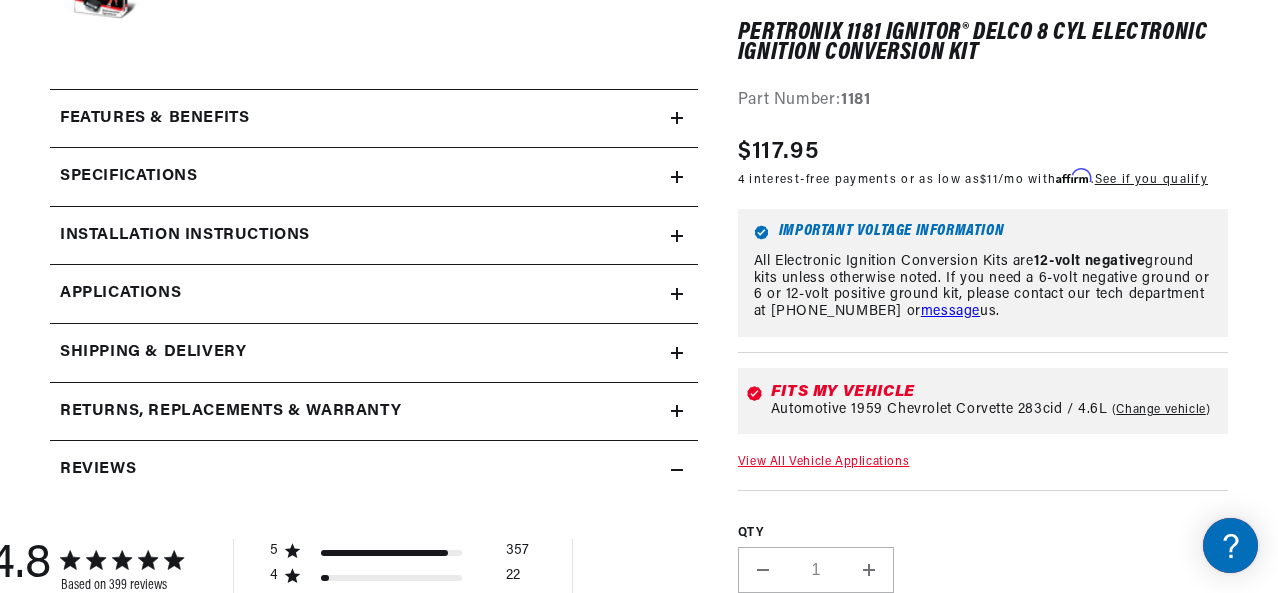 click 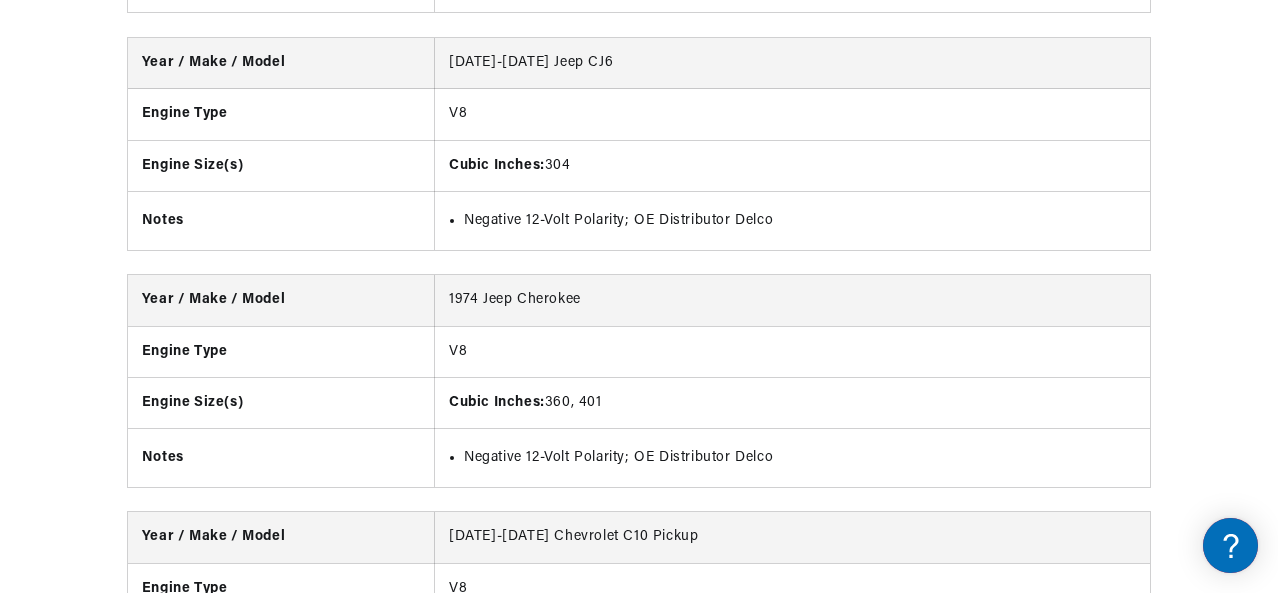 scroll, scrollTop: 4672, scrollLeft: 0, axis: vertical 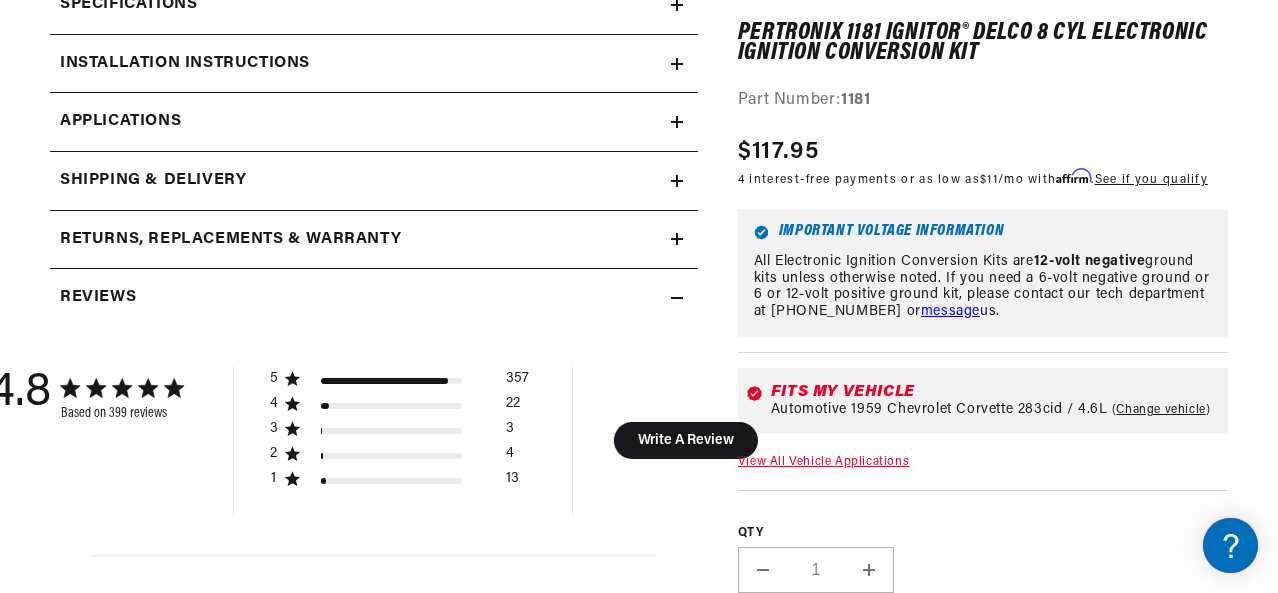 click on "Reviews" at bounding box center (360, -53) 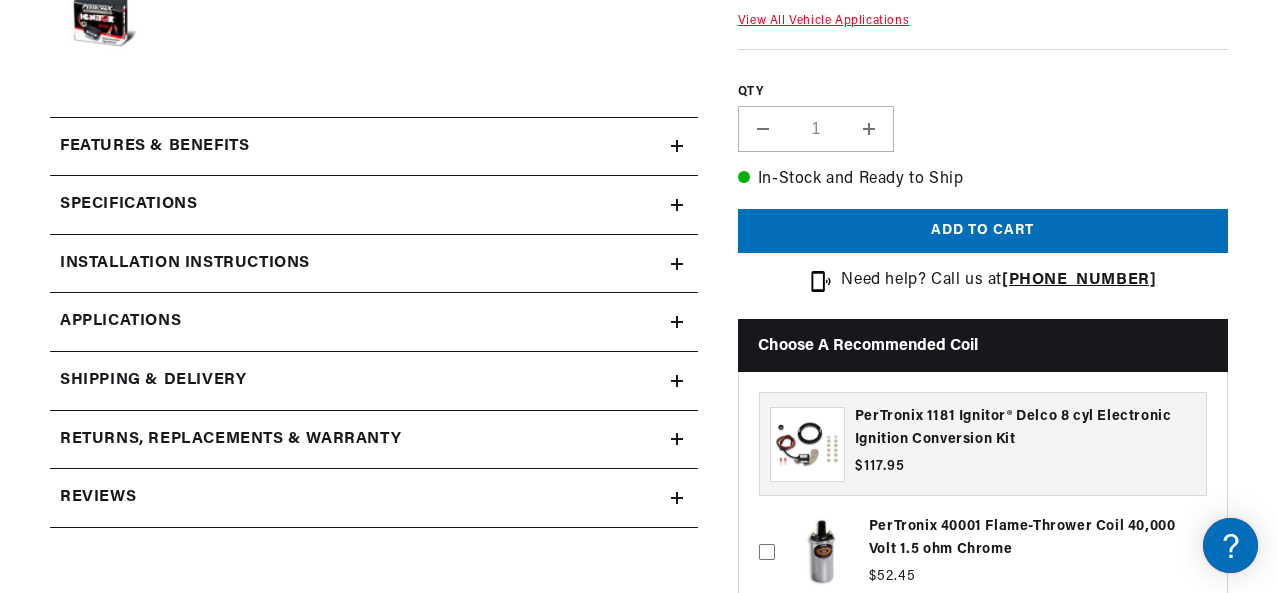 click on "Specifications" at bounding box center [360, 147] 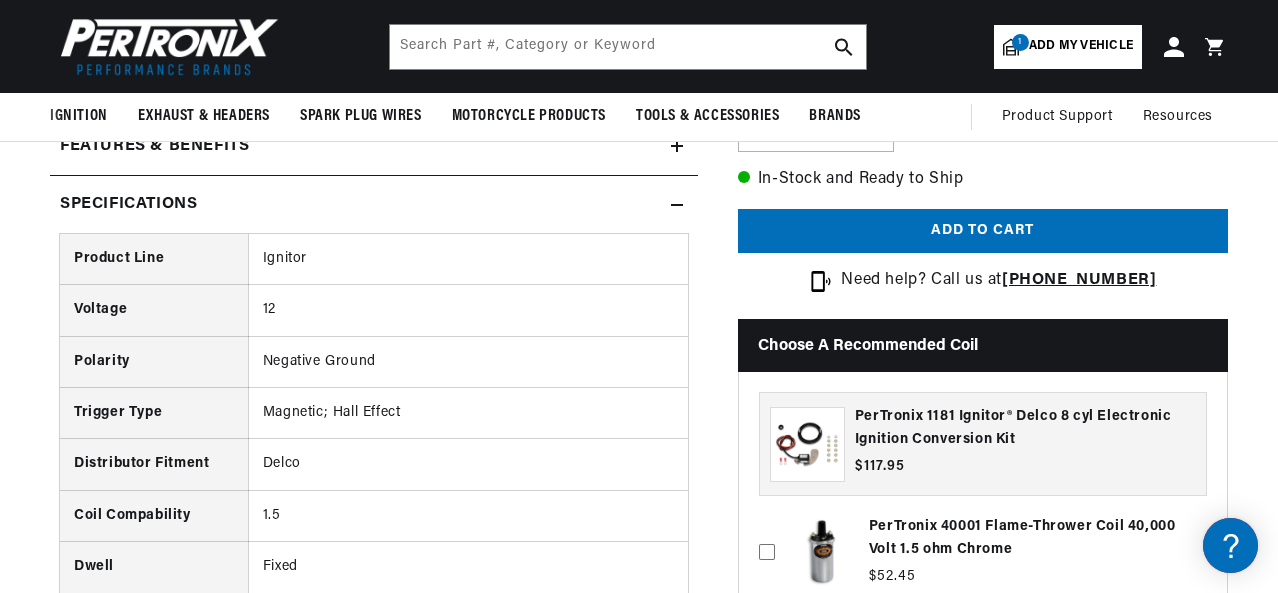click 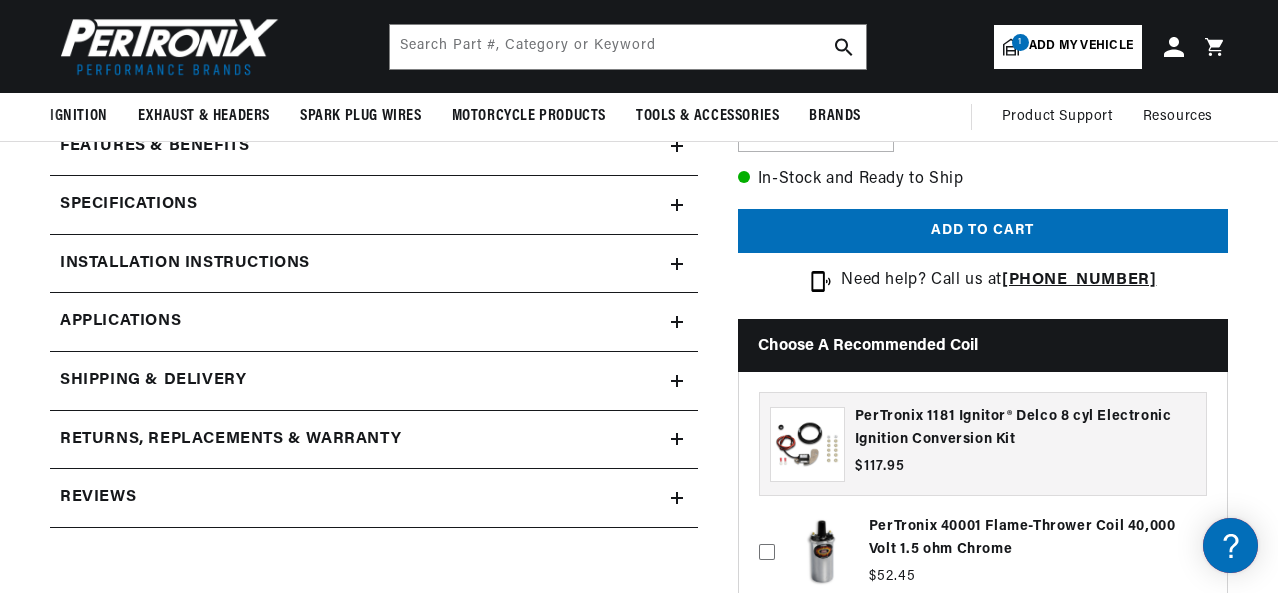 click on "Installation instructions" at bounding box center (360, 147) 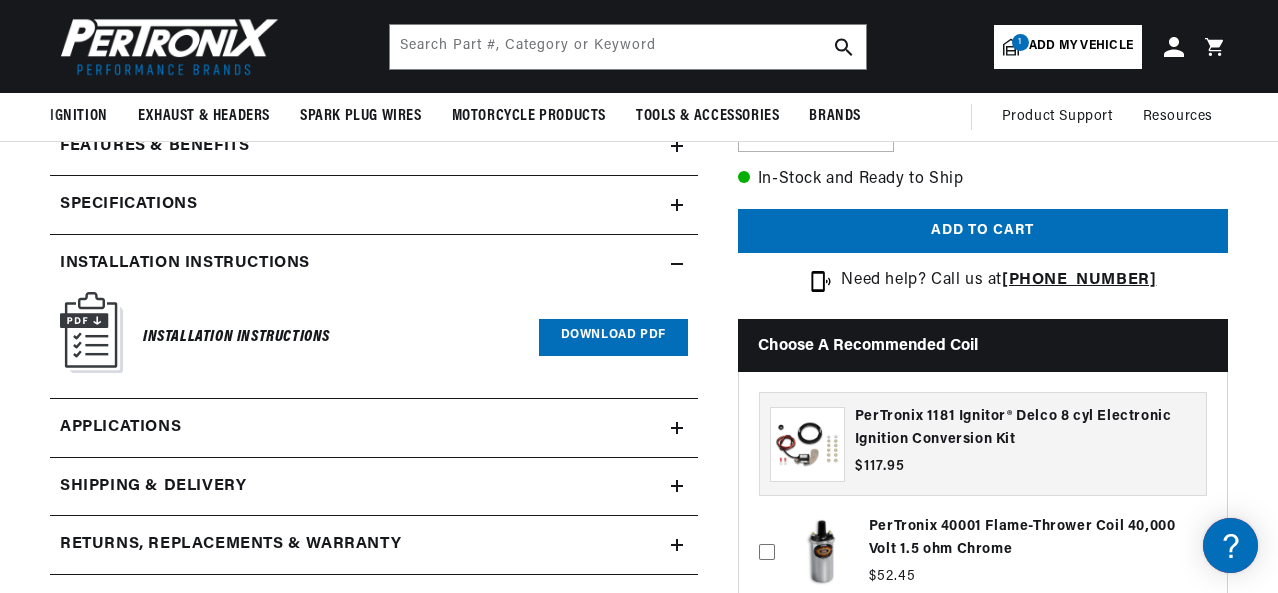 click on "Installation instructions" at bounding box center [360, 147] 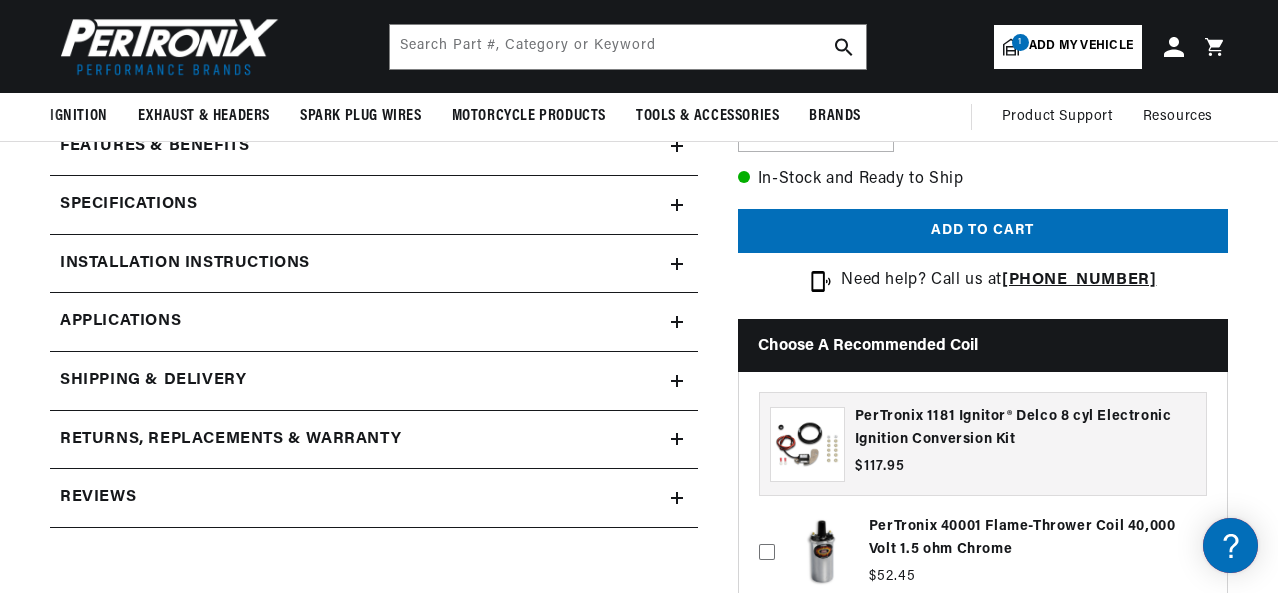 click on "Returns, Replacements & Warranty" at bounding box center [360, 147] 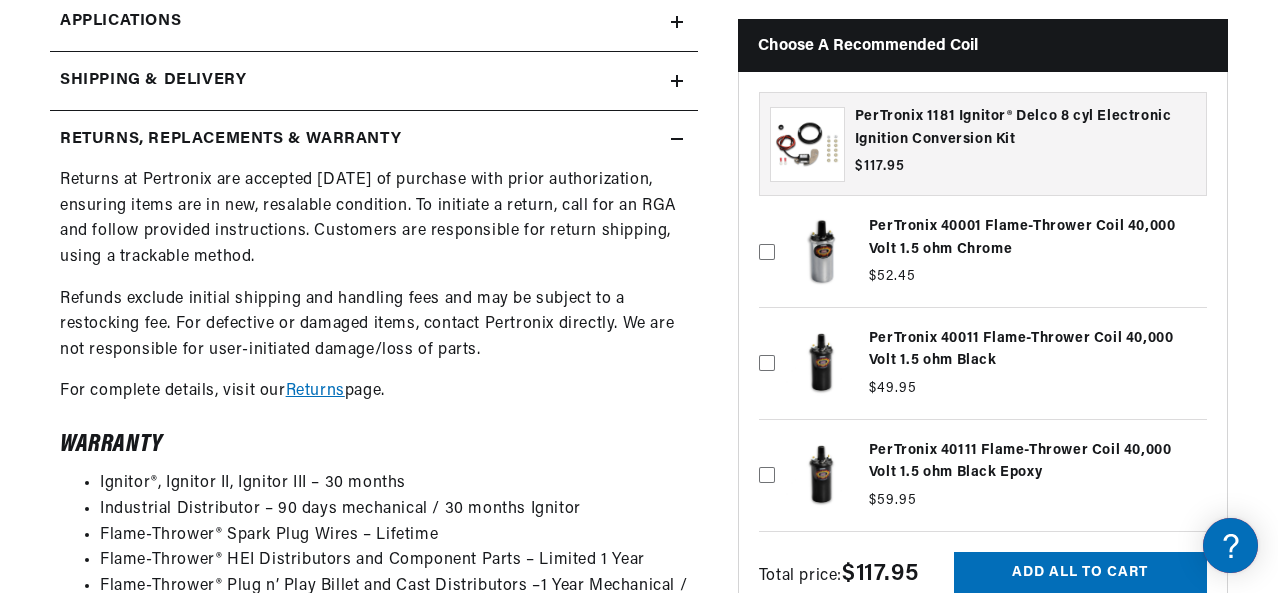 scroll, scrollTop: 1172, scrollLeft: 0, axis: vertical 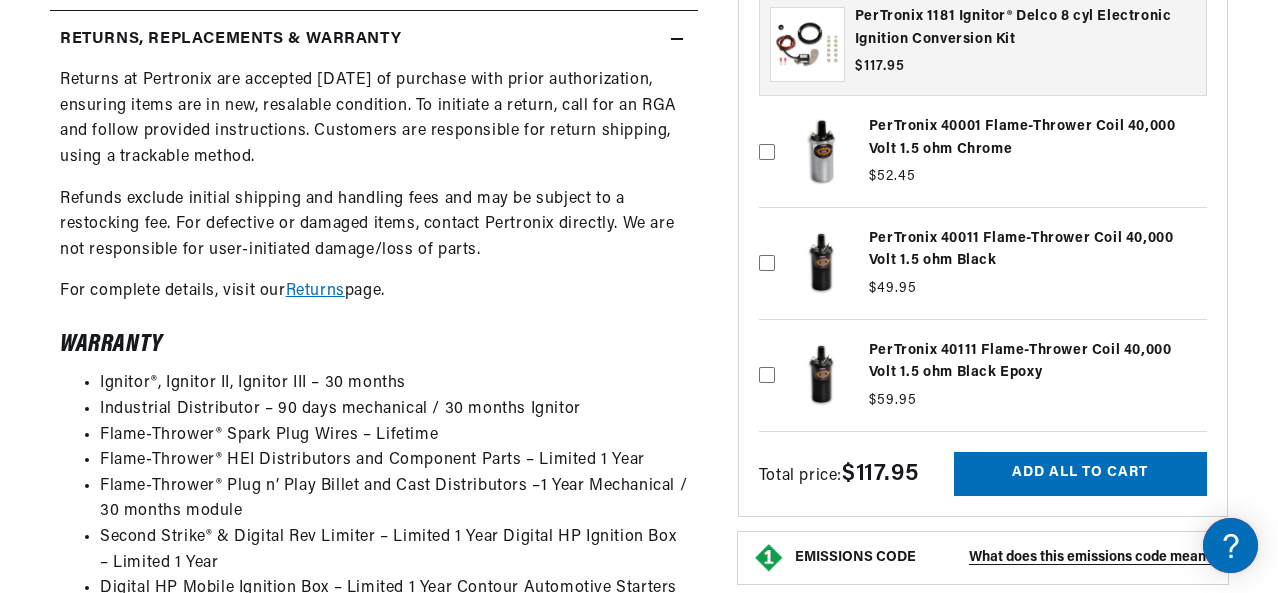 click on "Returns, Replacements & Warranty" at bounding box center [360, -253] 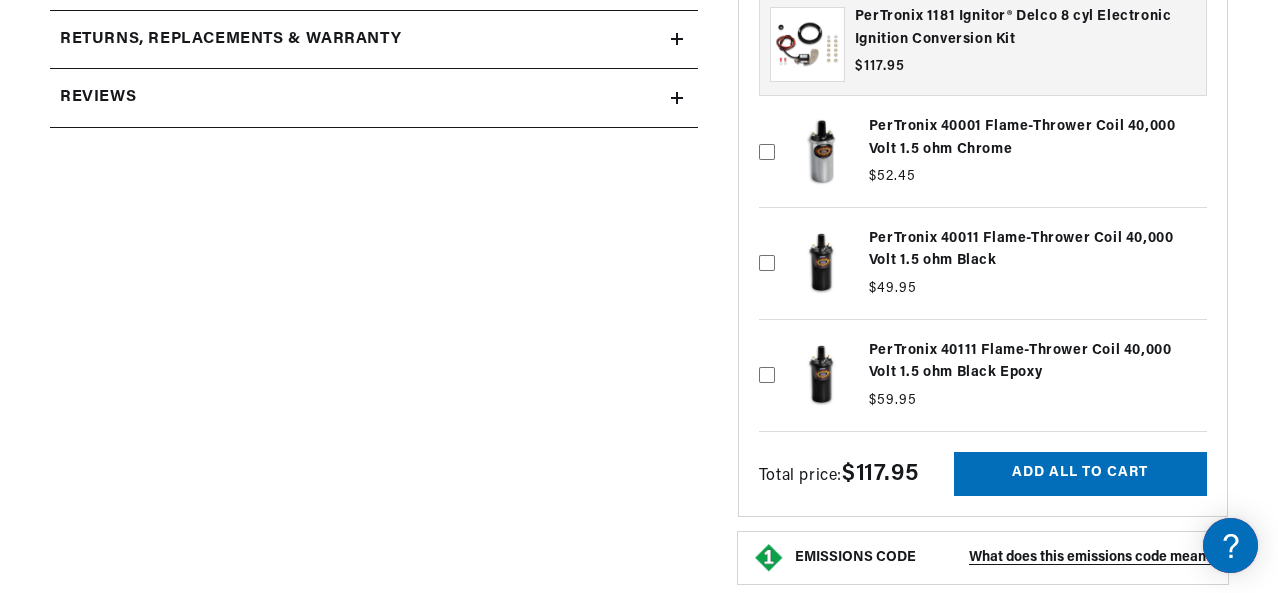 scroll, scrollTop: 0, scrollLeft: 2196, axis: horizontal 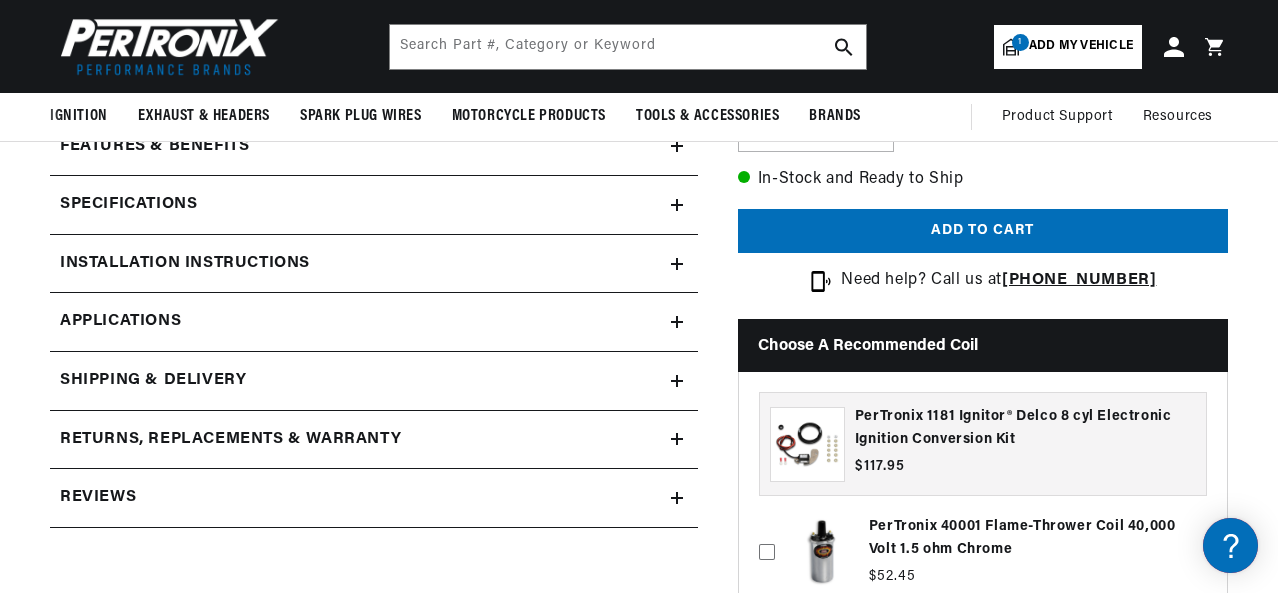 click 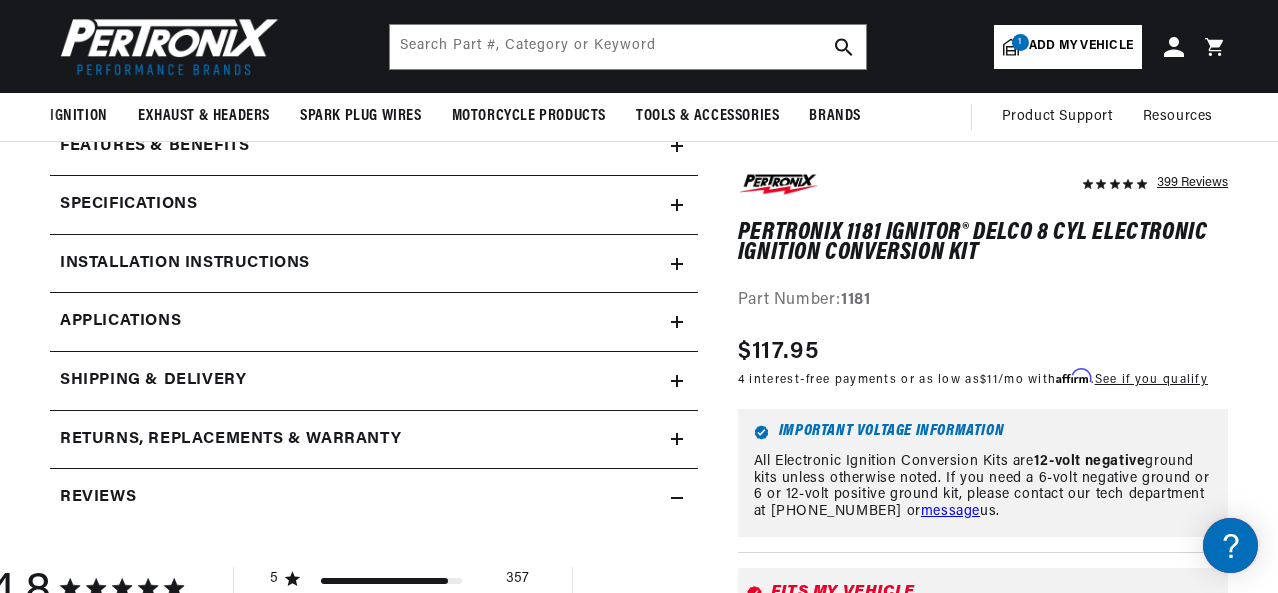 scroll, scrollTop: 0, scrollLeft: 1098, axis: horizontal 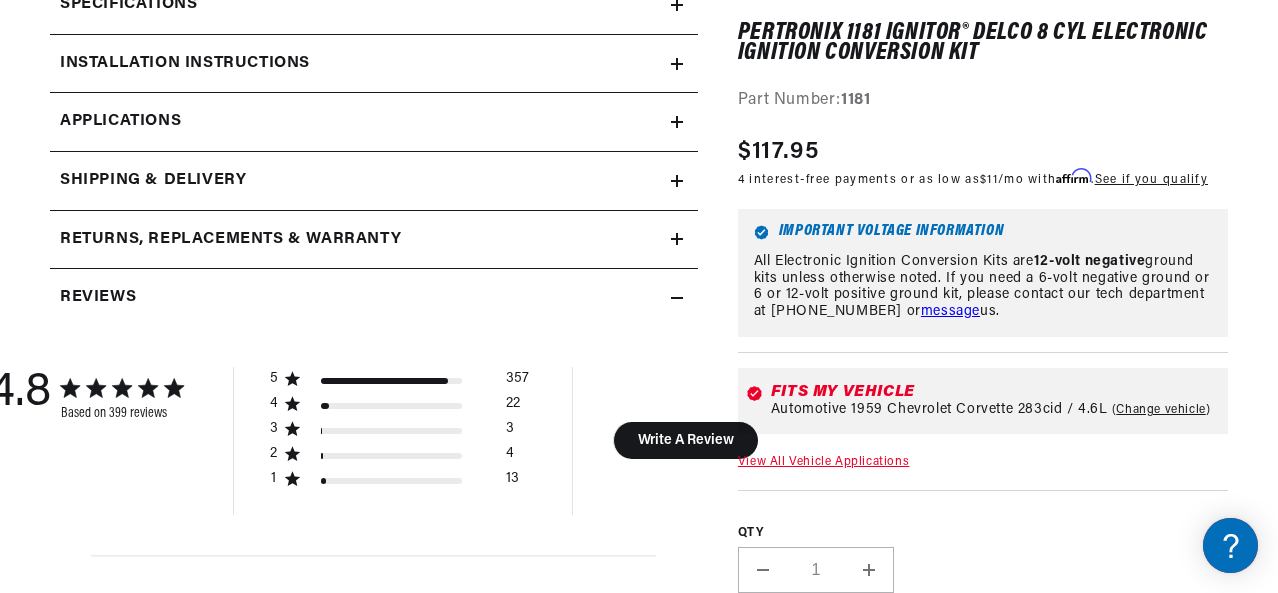 click on "View All Vehicle Applications" at bounding box center [823, 462] 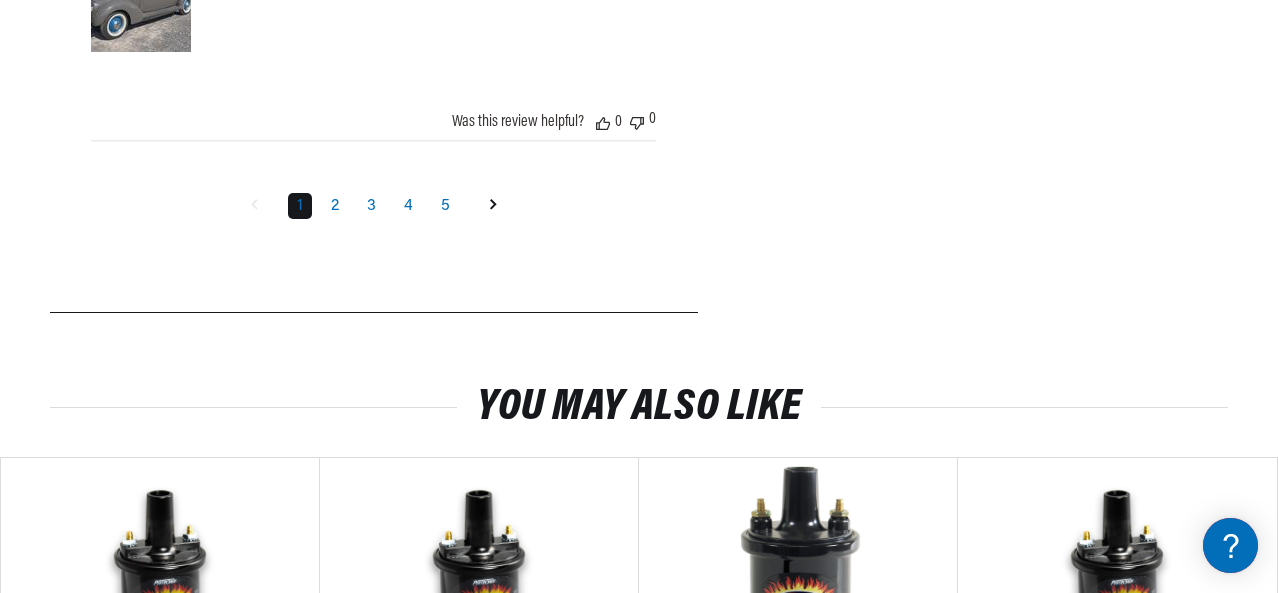 scroll, scrollTop: 0, scrollLeft: 2154, axis: horizontal 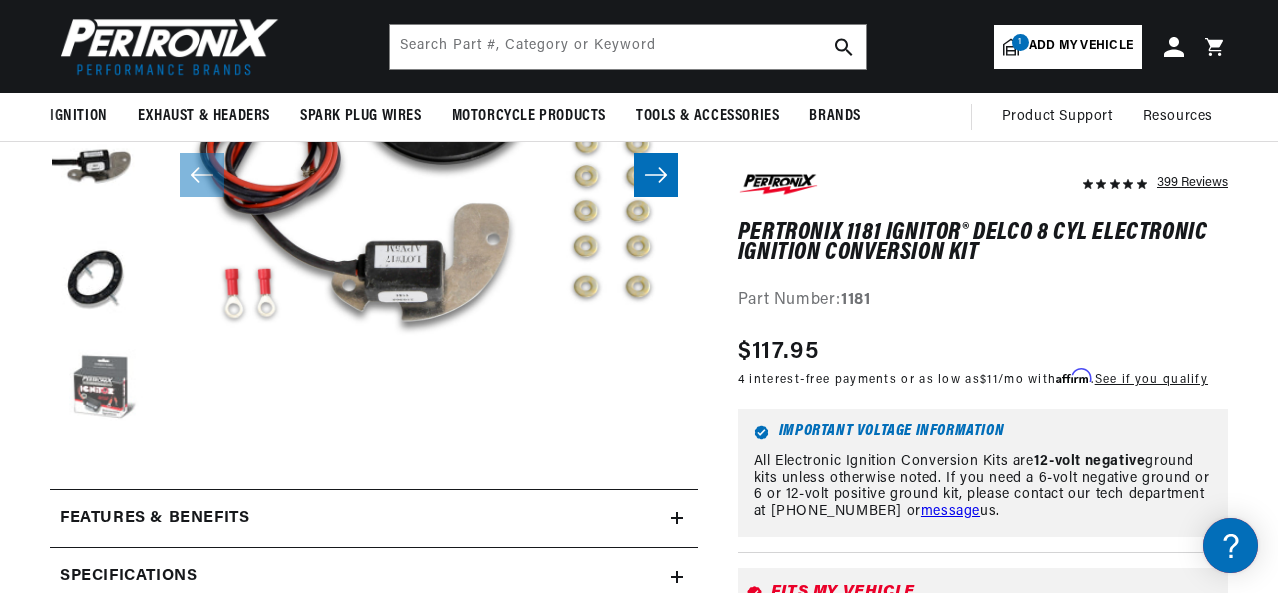 click at bounding box center (100, 391) 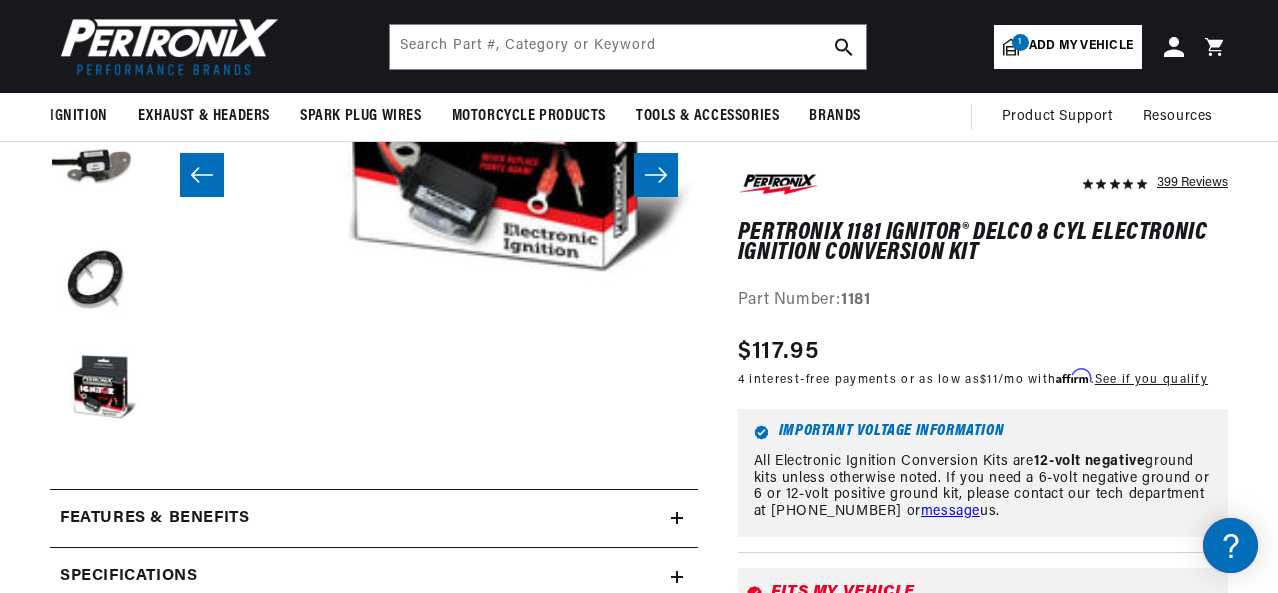 scroll, scrollTop: 0, scrollLeft: 2151, axis: horizontal 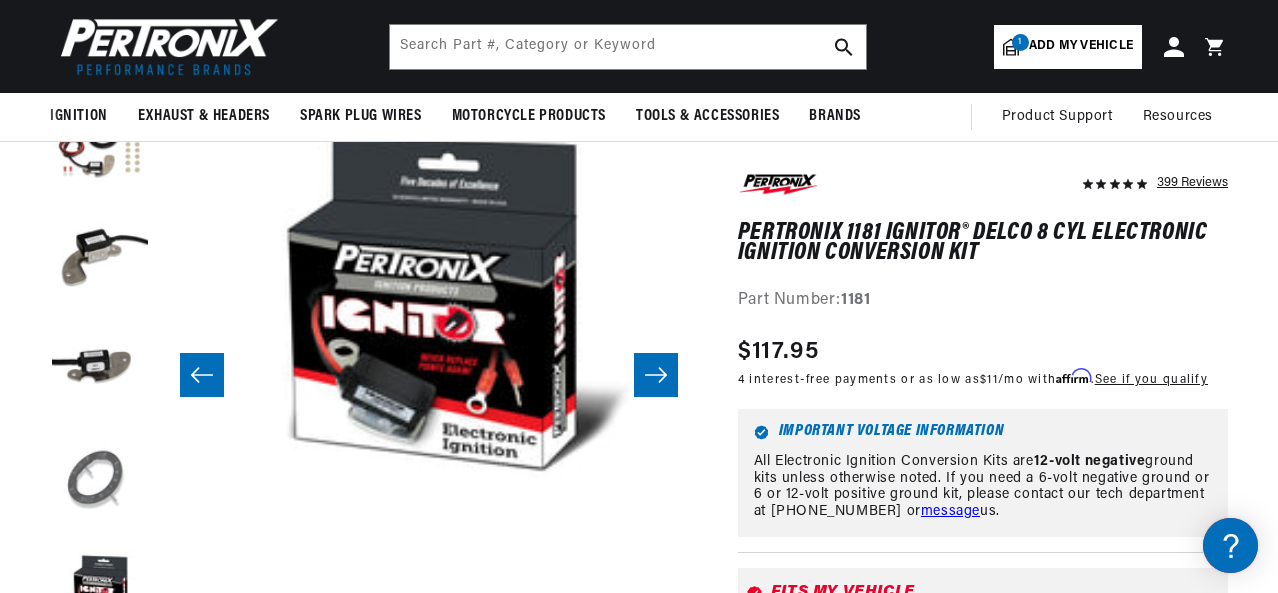 click at bounding box center (100, 481) 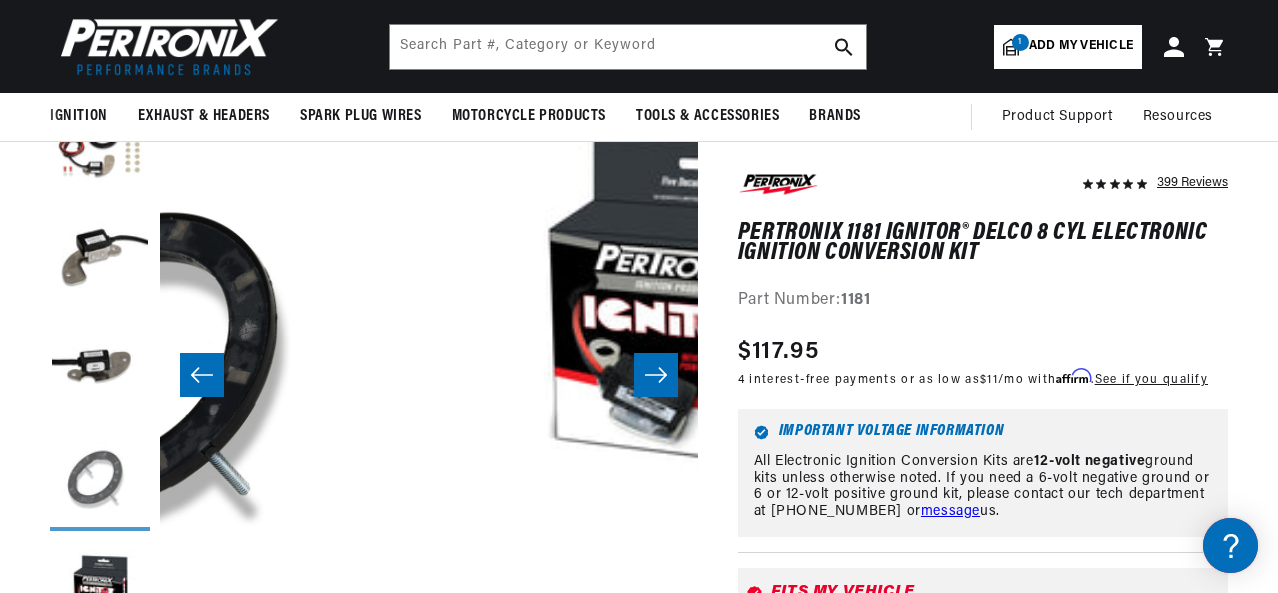 scroll, scrollTop: 0, scrollLeft: 1614, axis: horizontal 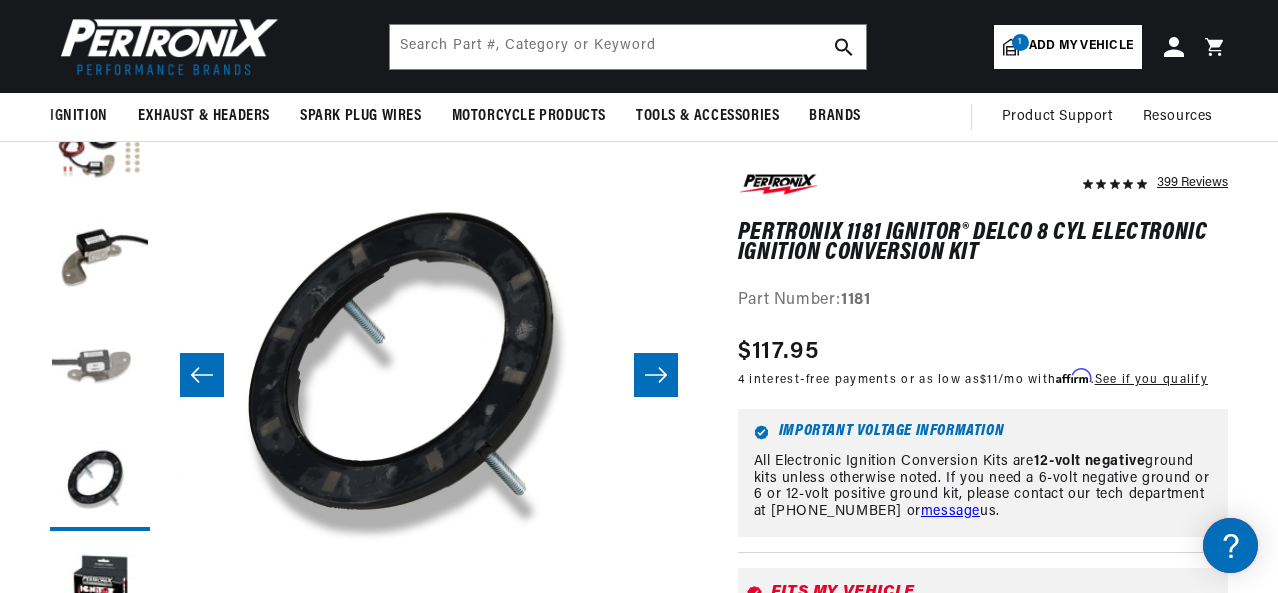 click at bounding box center (100, 371) 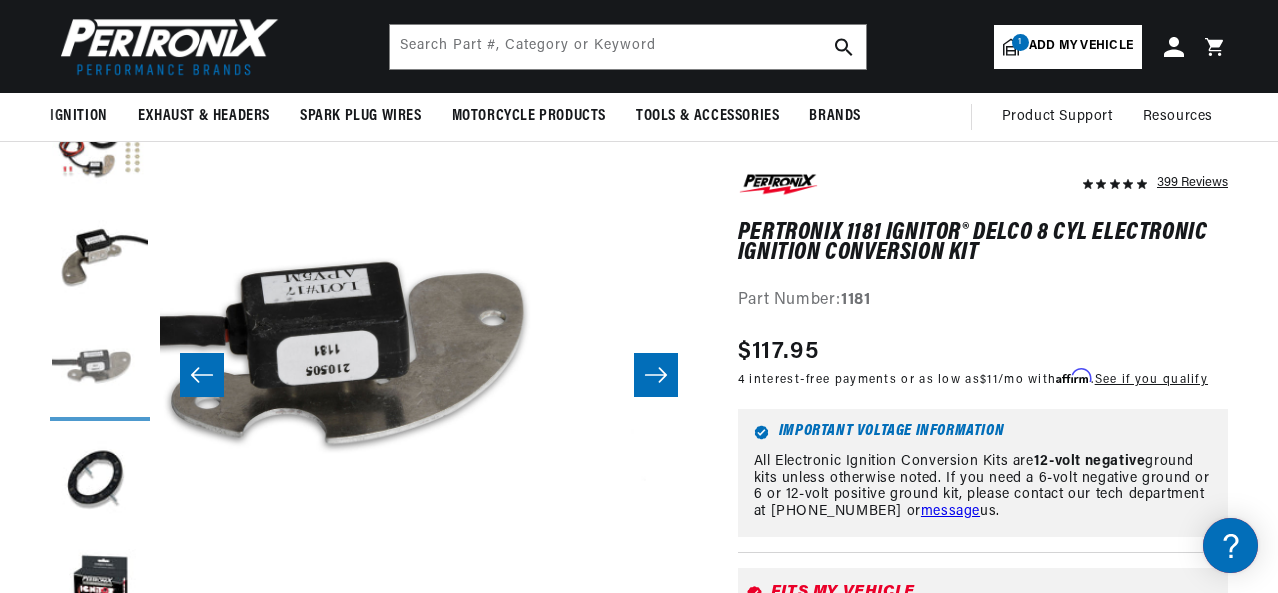 scroll, scrollTop: 0, scrollLeft: 1076, axis: horizontal 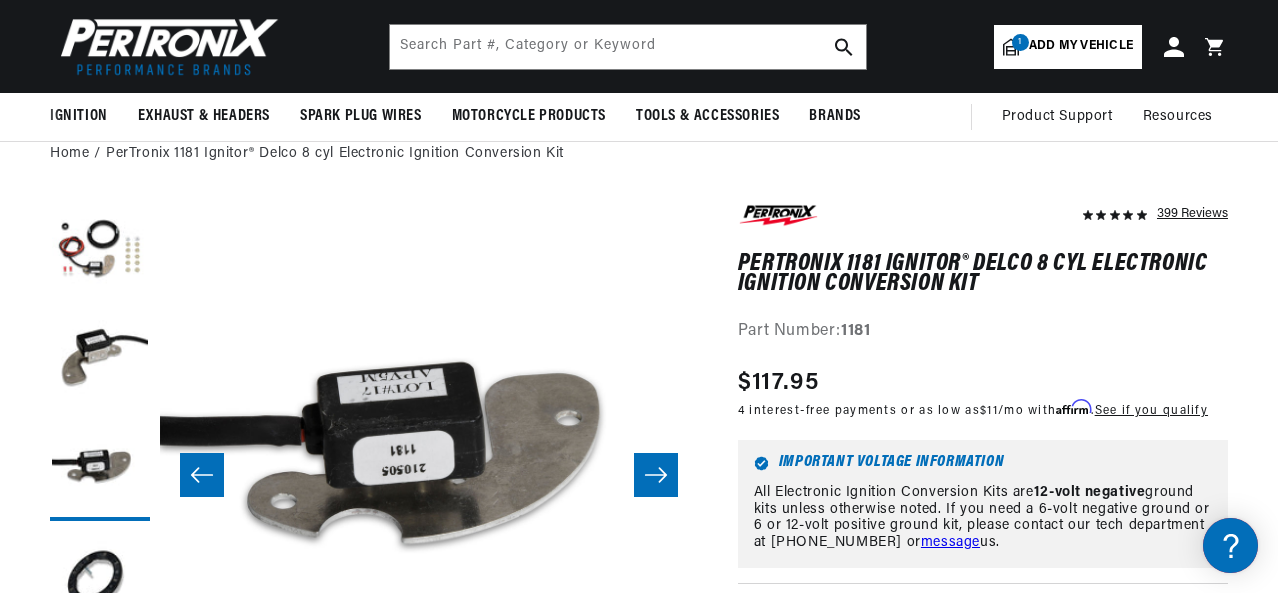 click 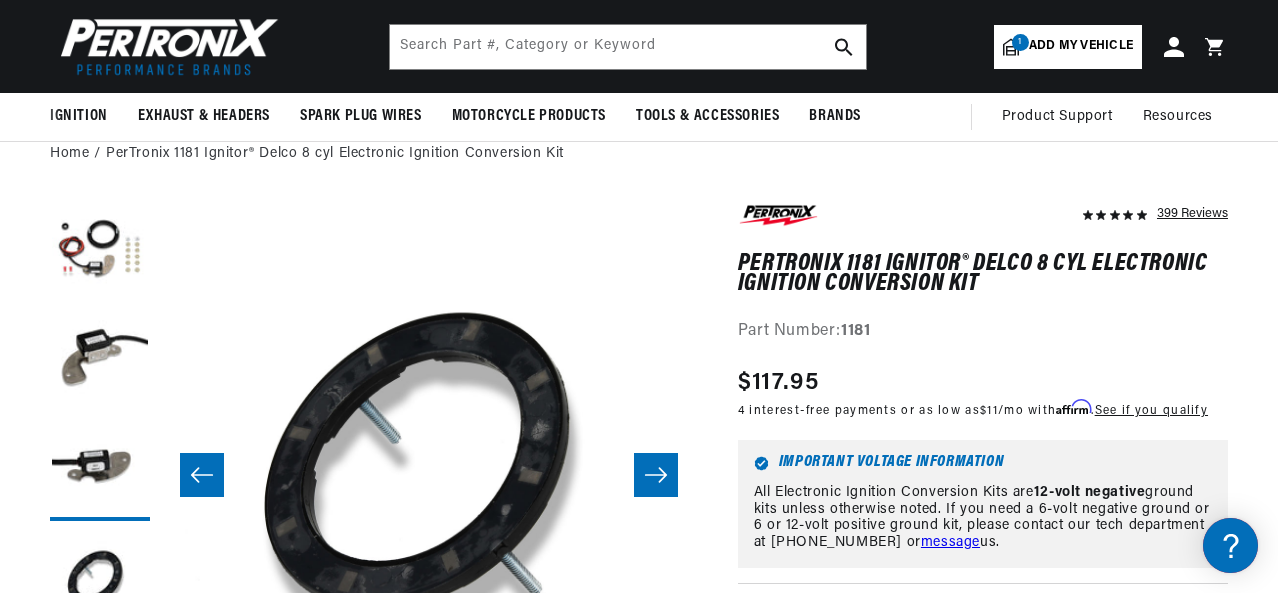 scroll, scrollTop: 0, scrollLeft: 1614, axis: horizontal 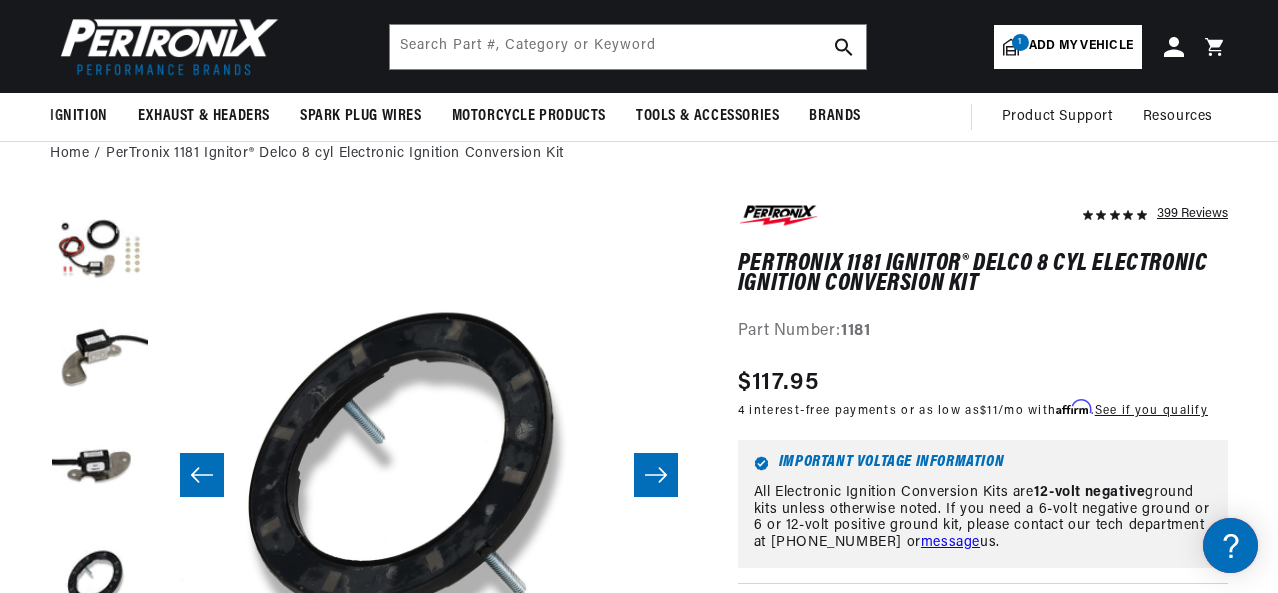 click 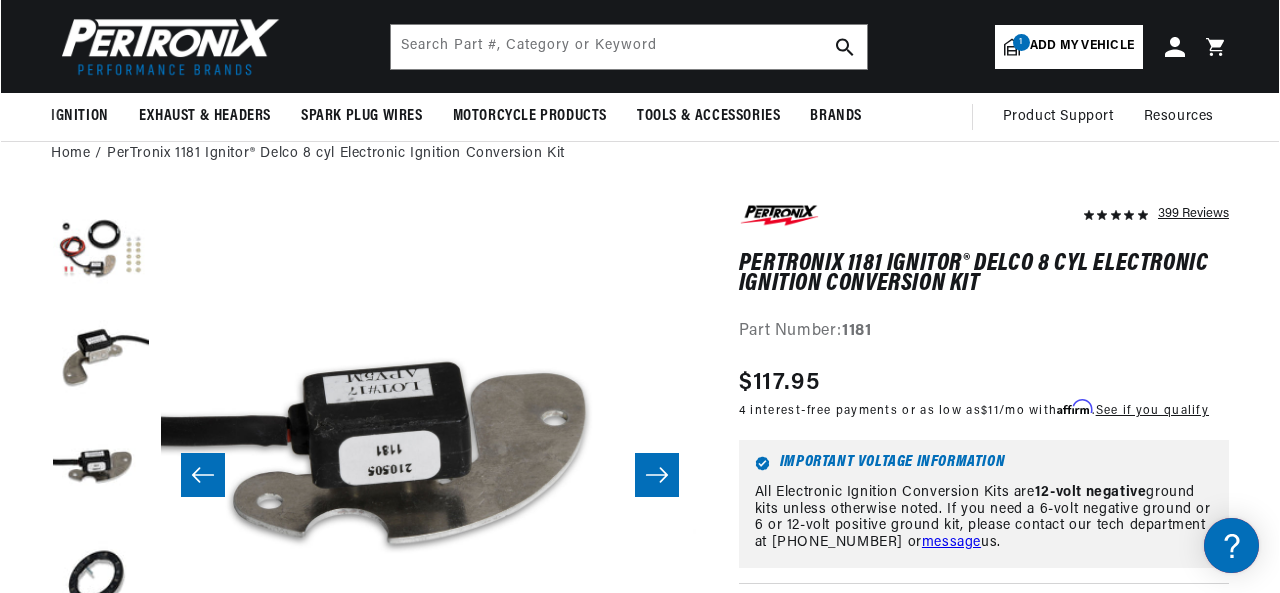 scroll, scrollTop: 0, scrollLeft: 1076, axis: horizontal 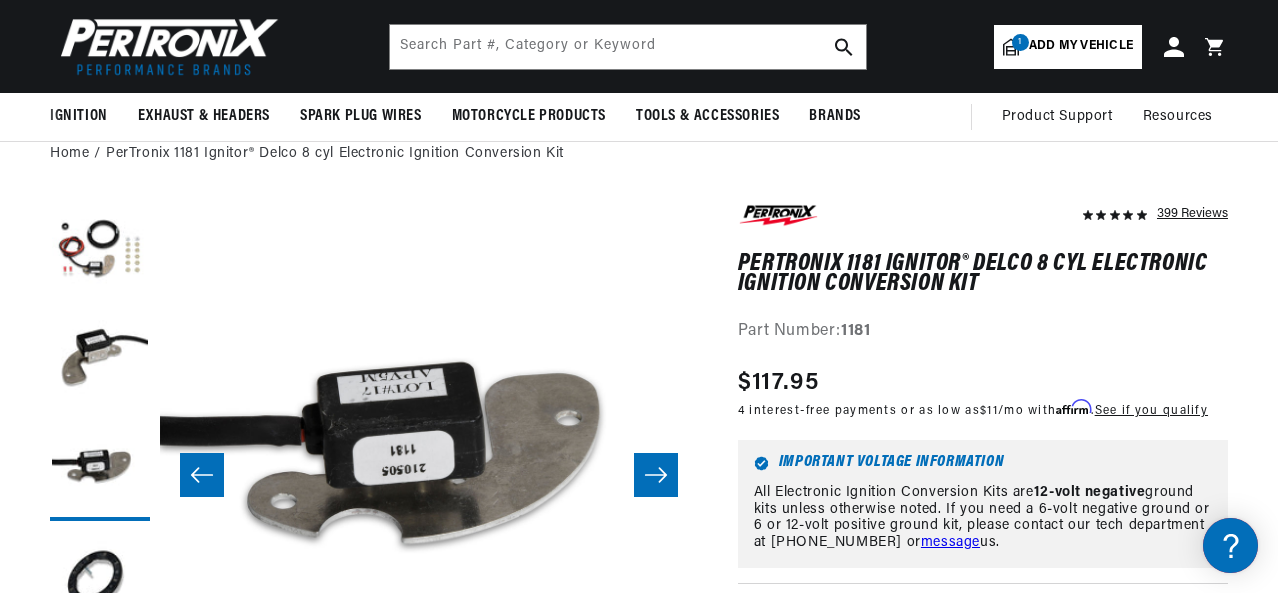 click on "Open media 3 in modal" at bounding box center [160, 739] 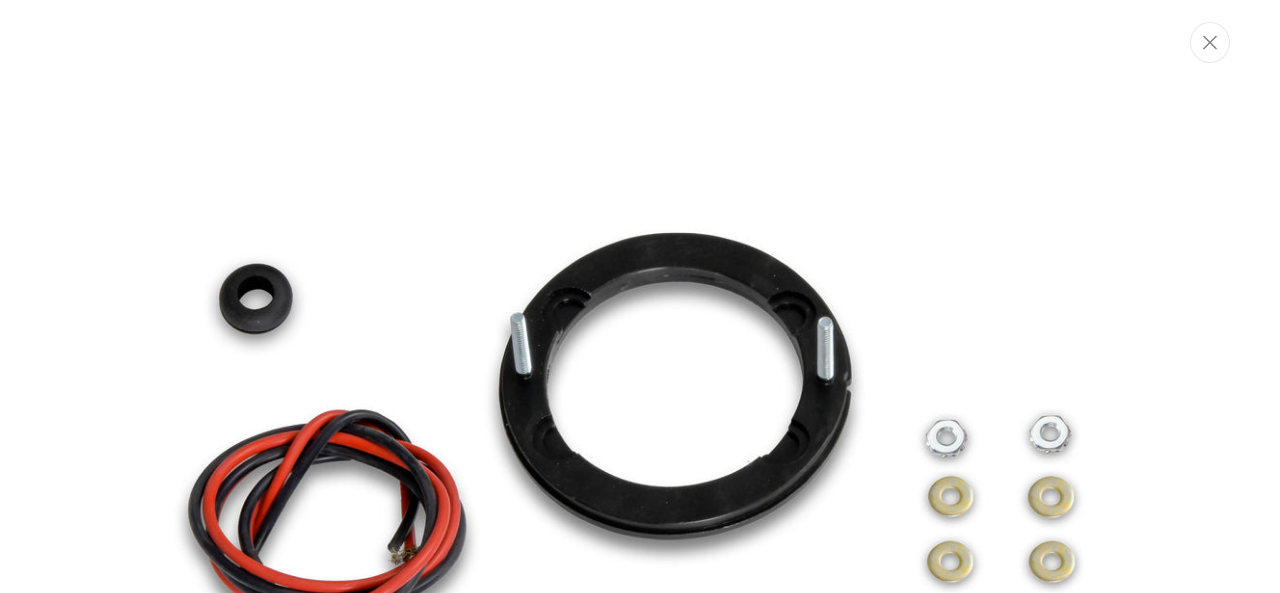 scroll, scrollTop: 0, scrollLeft: 1078, axis: horizontal 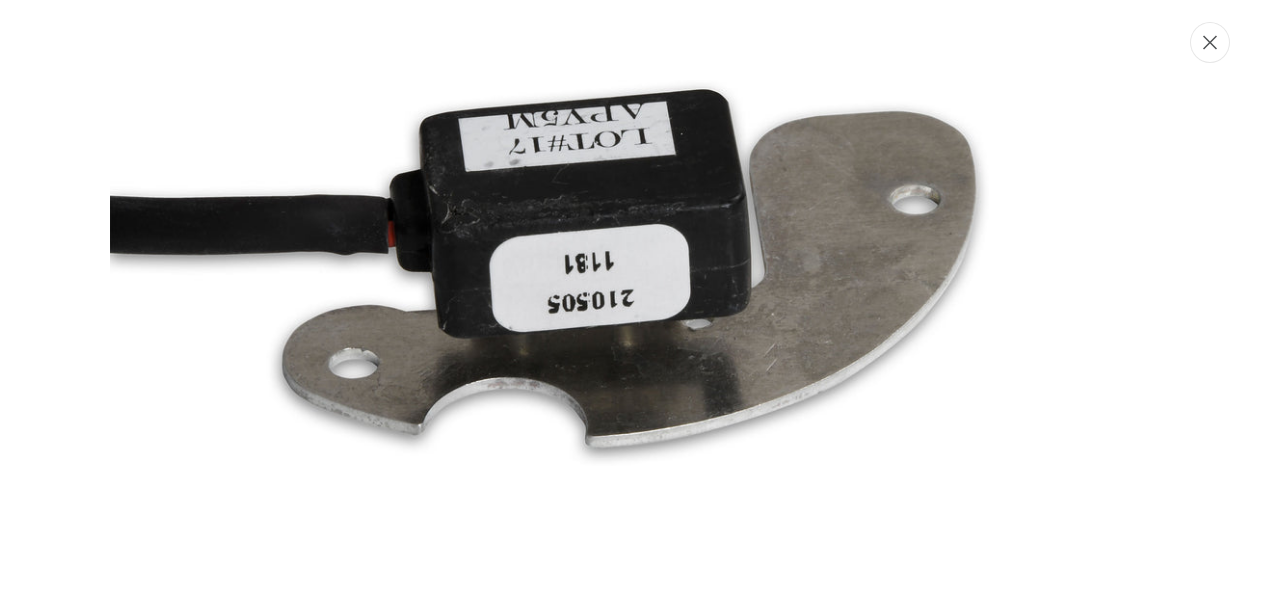 click at bounding box center [1210, 42] 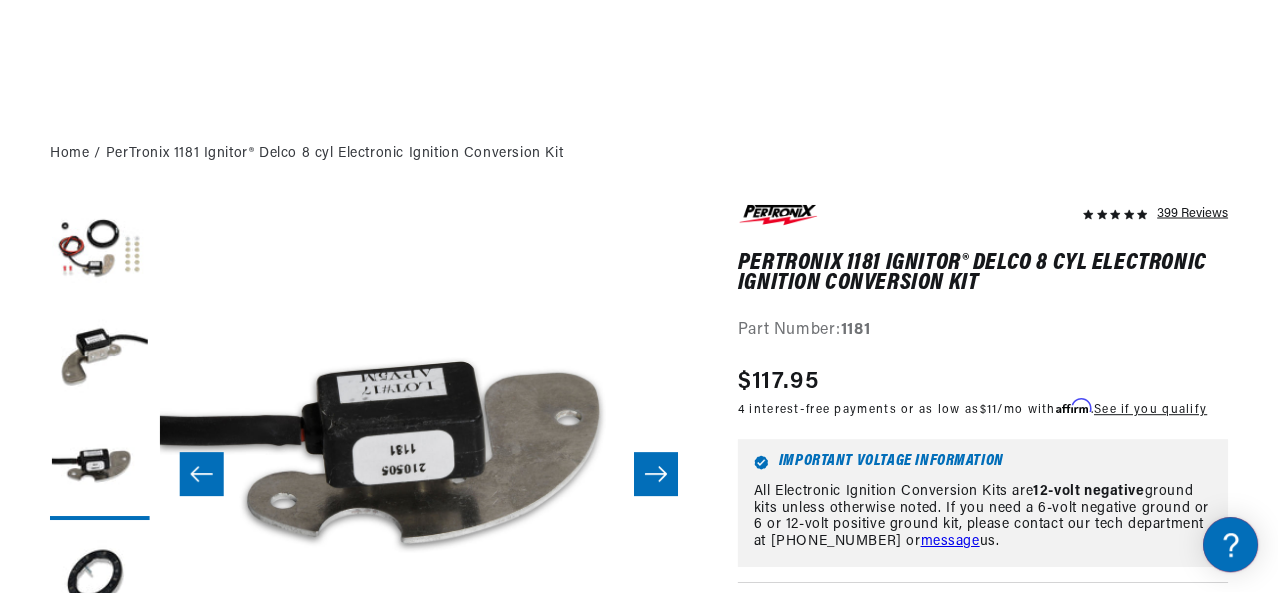 scroll, scrollTop: 542, scrollLeft: 0, axis: vertical 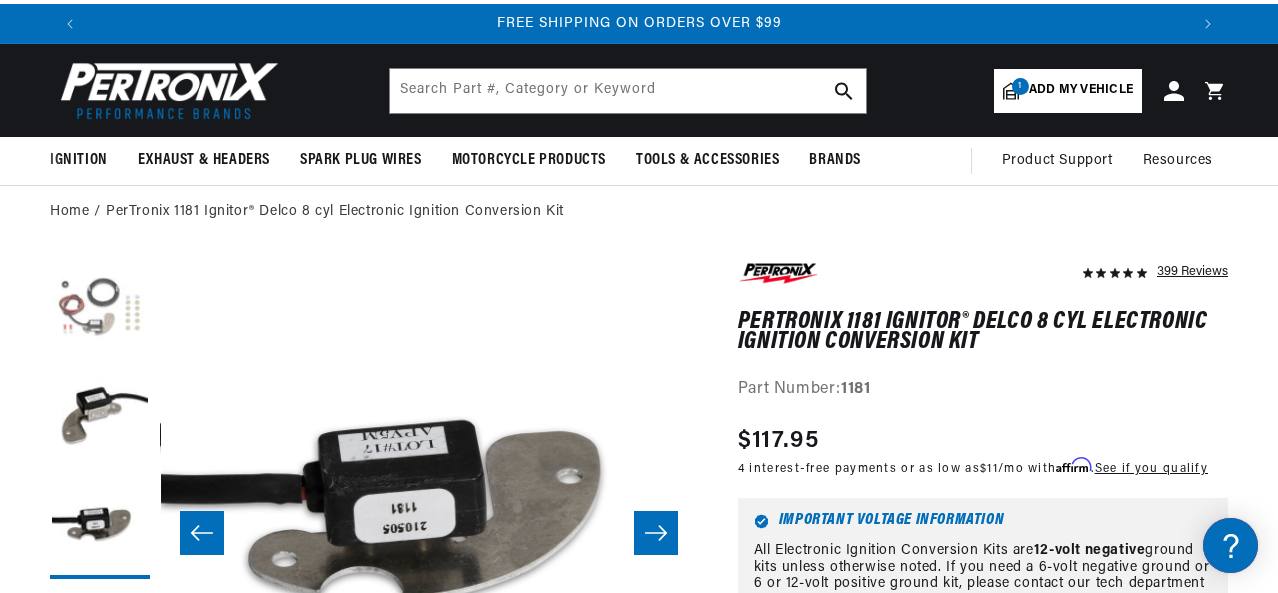 click at bounding box center [100, 309] 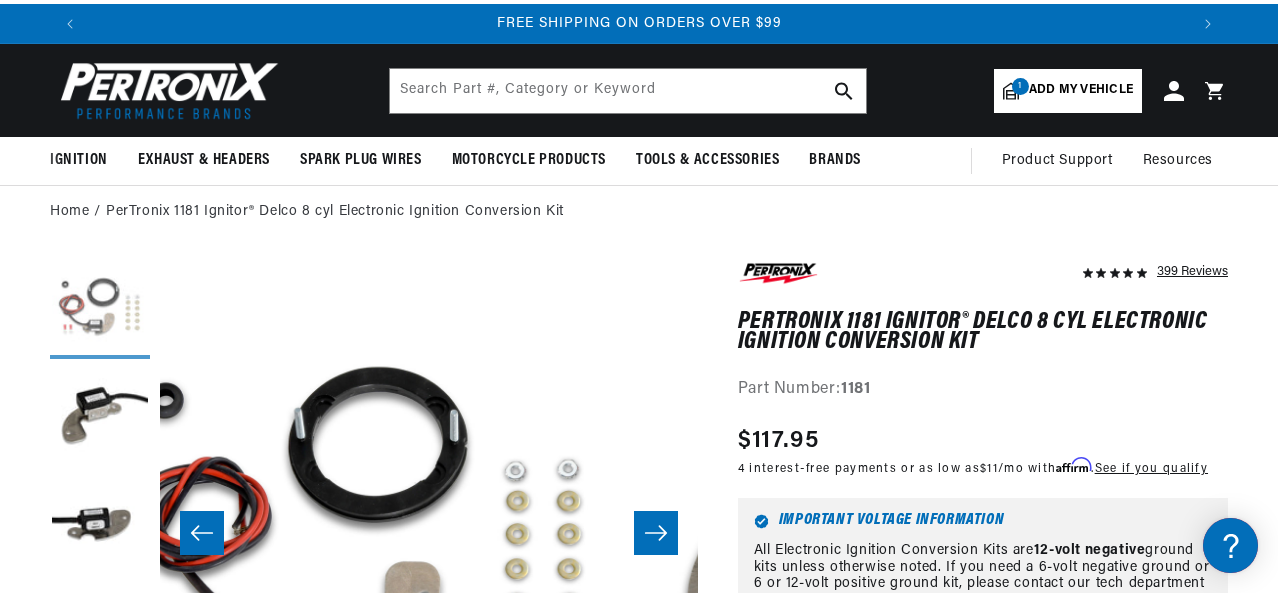 scroll, scrollTop: 0, scrollLeft: 0, axis: both 